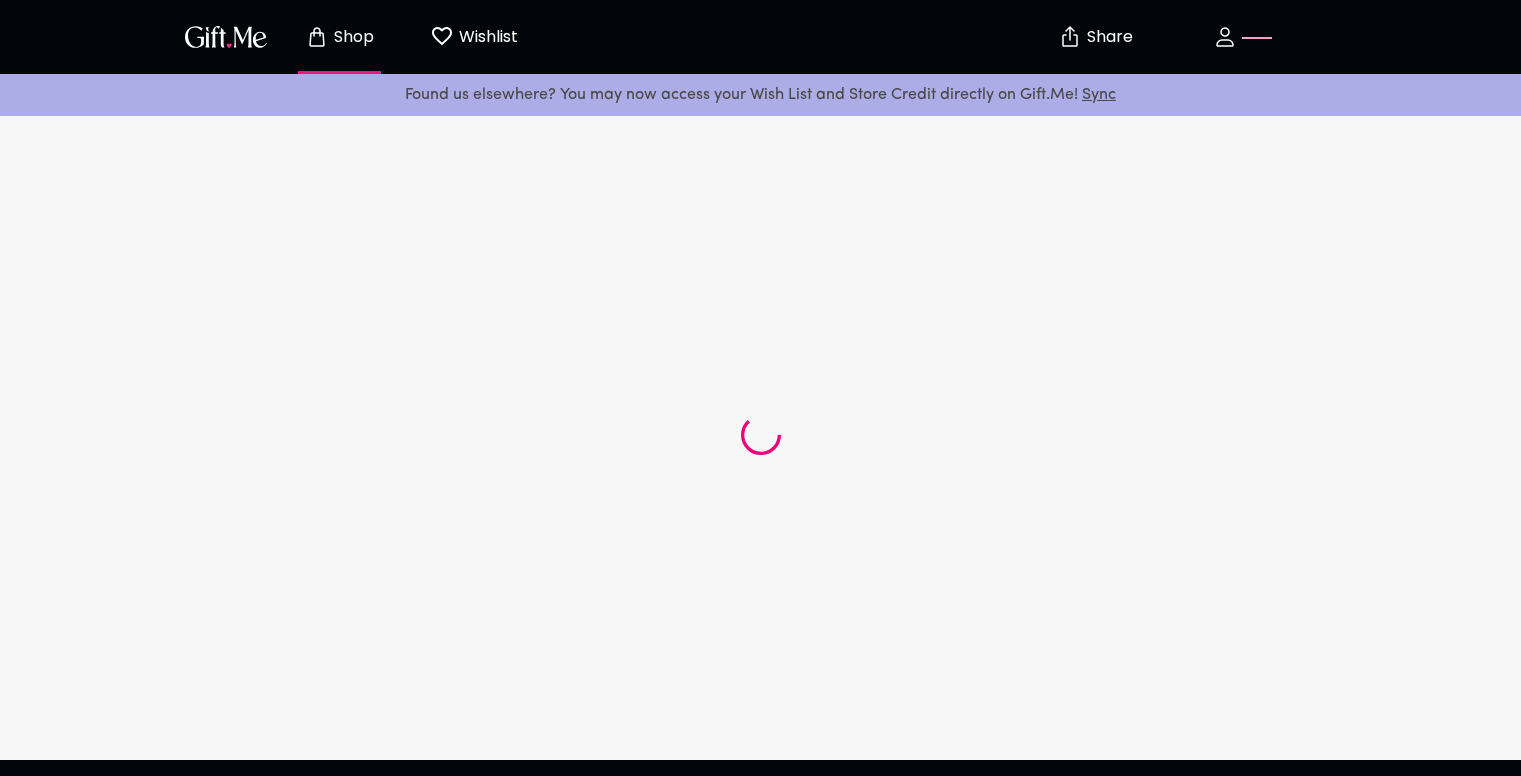 scroll, scrollTop: 0, scrollLeft: 0, axis: both 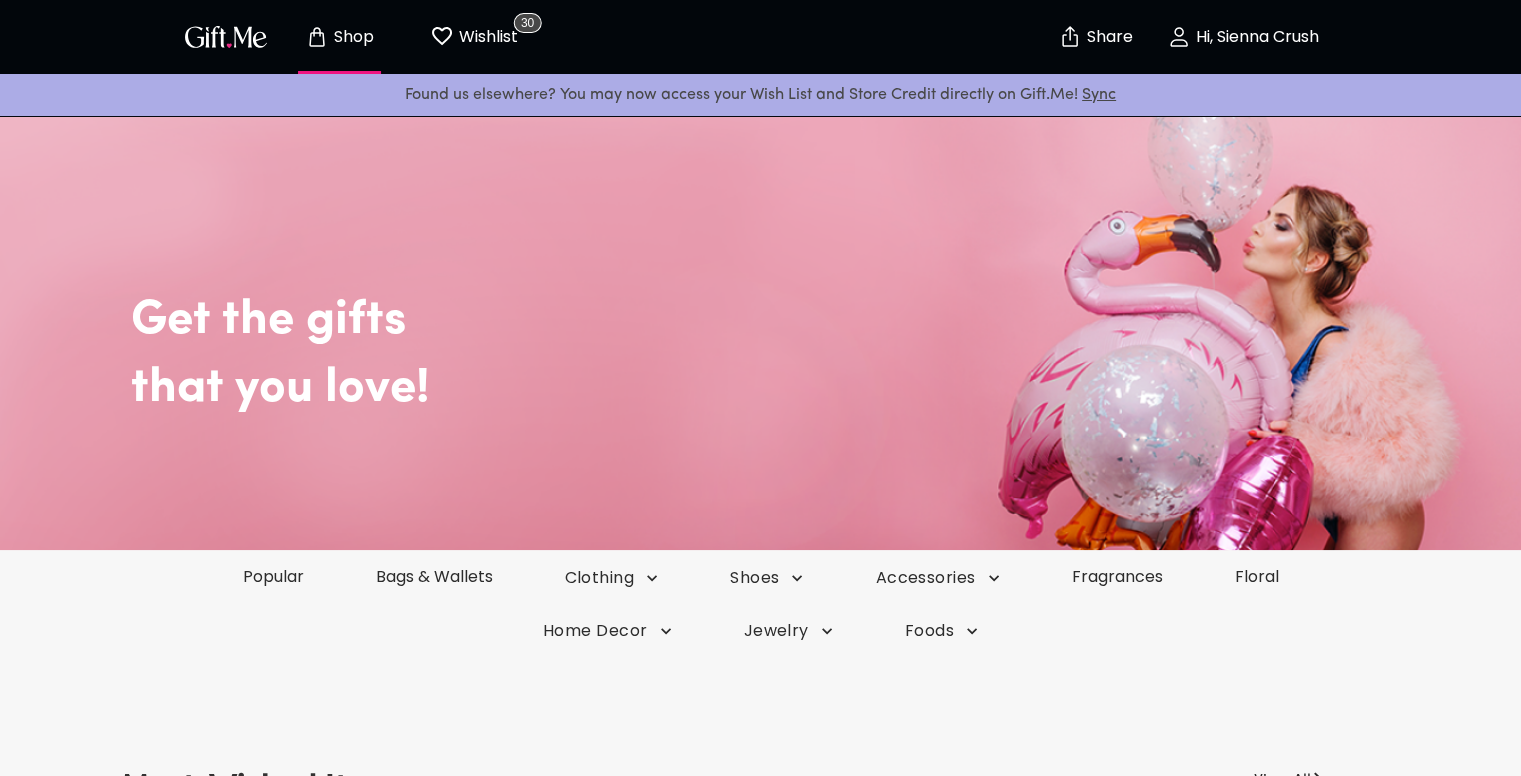 click on "Hi, Sienna  Crush" at bounding box center (1243, 37) 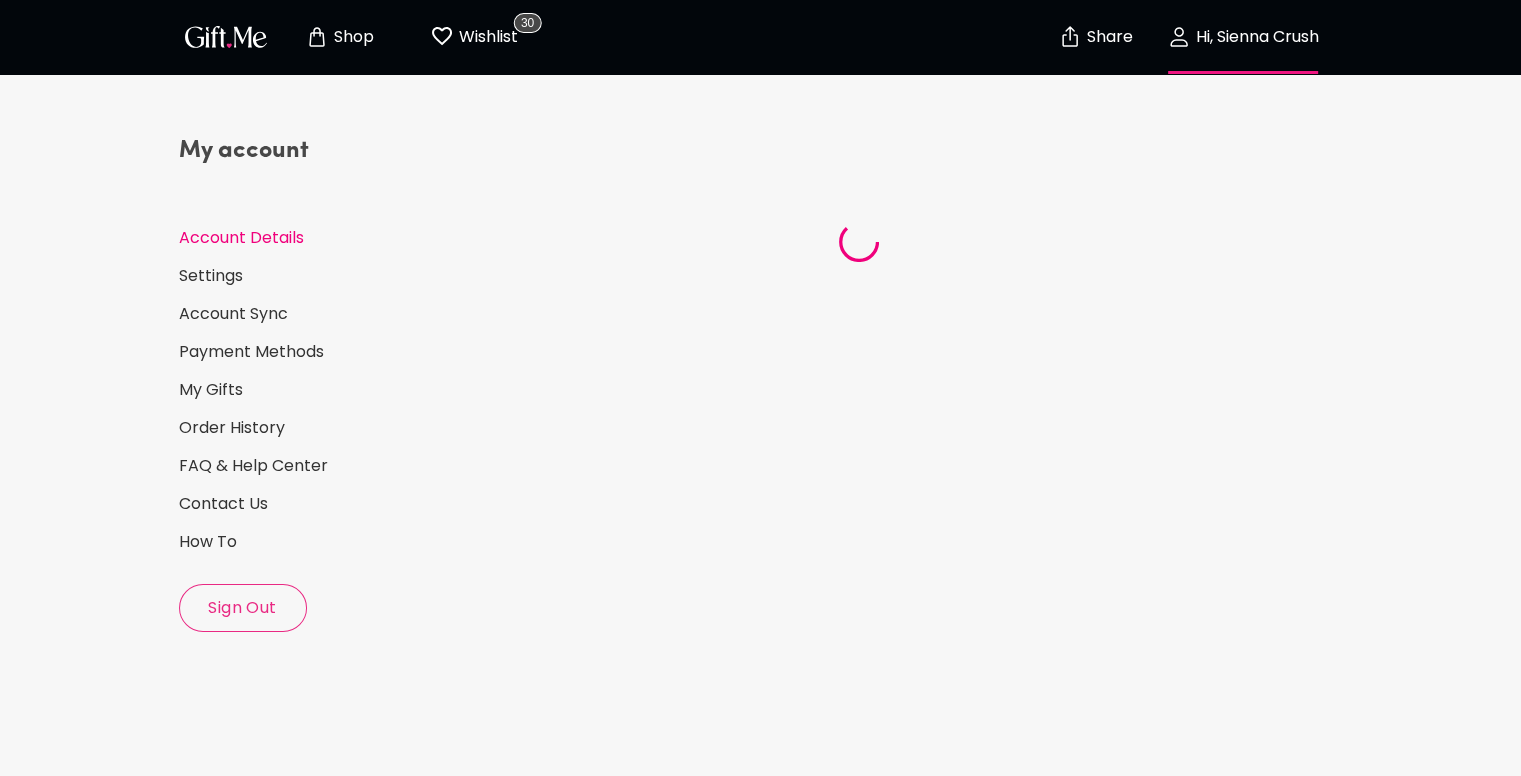 select on "1994" 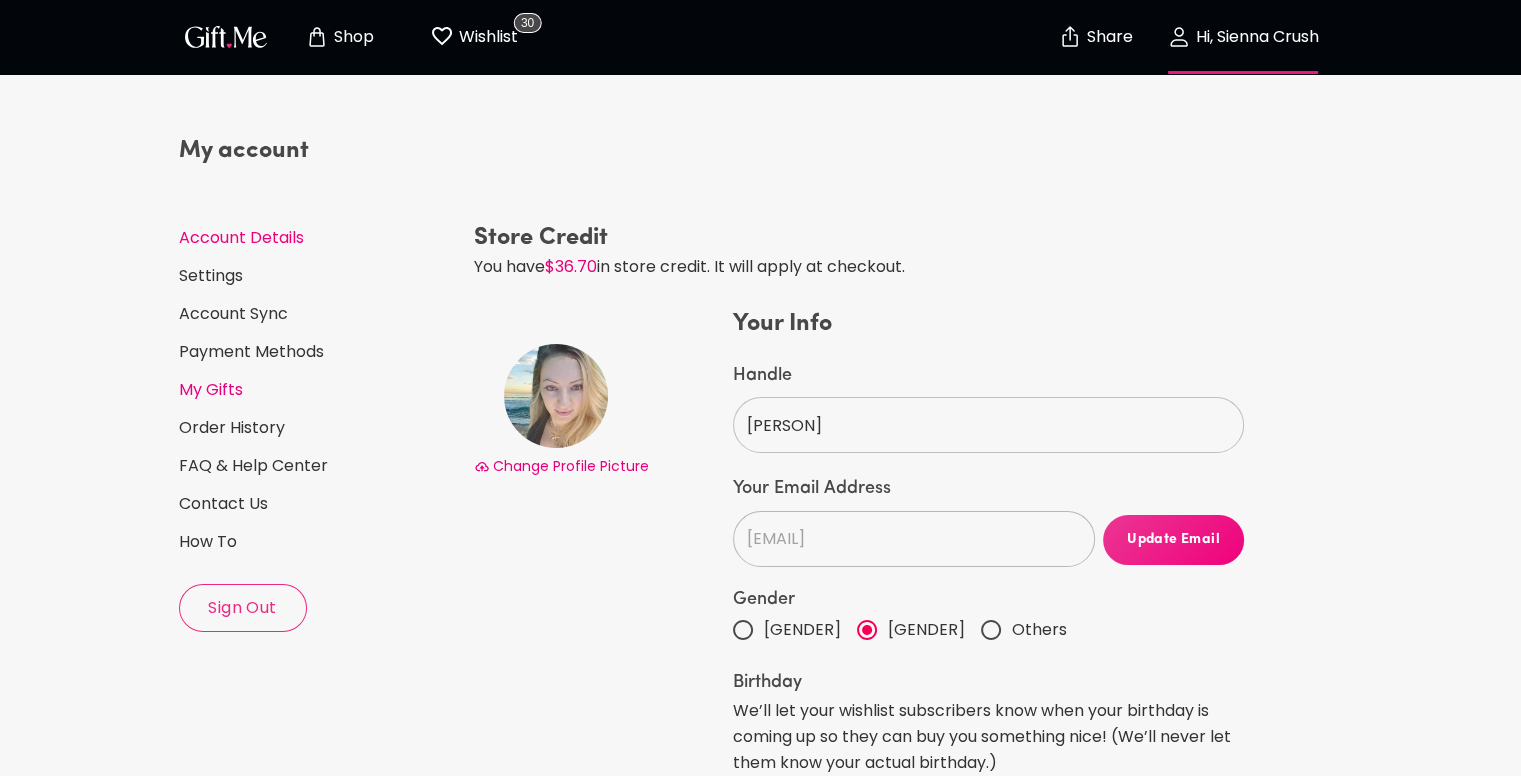 click on "My Gifts" at bounding box center (318, 390) 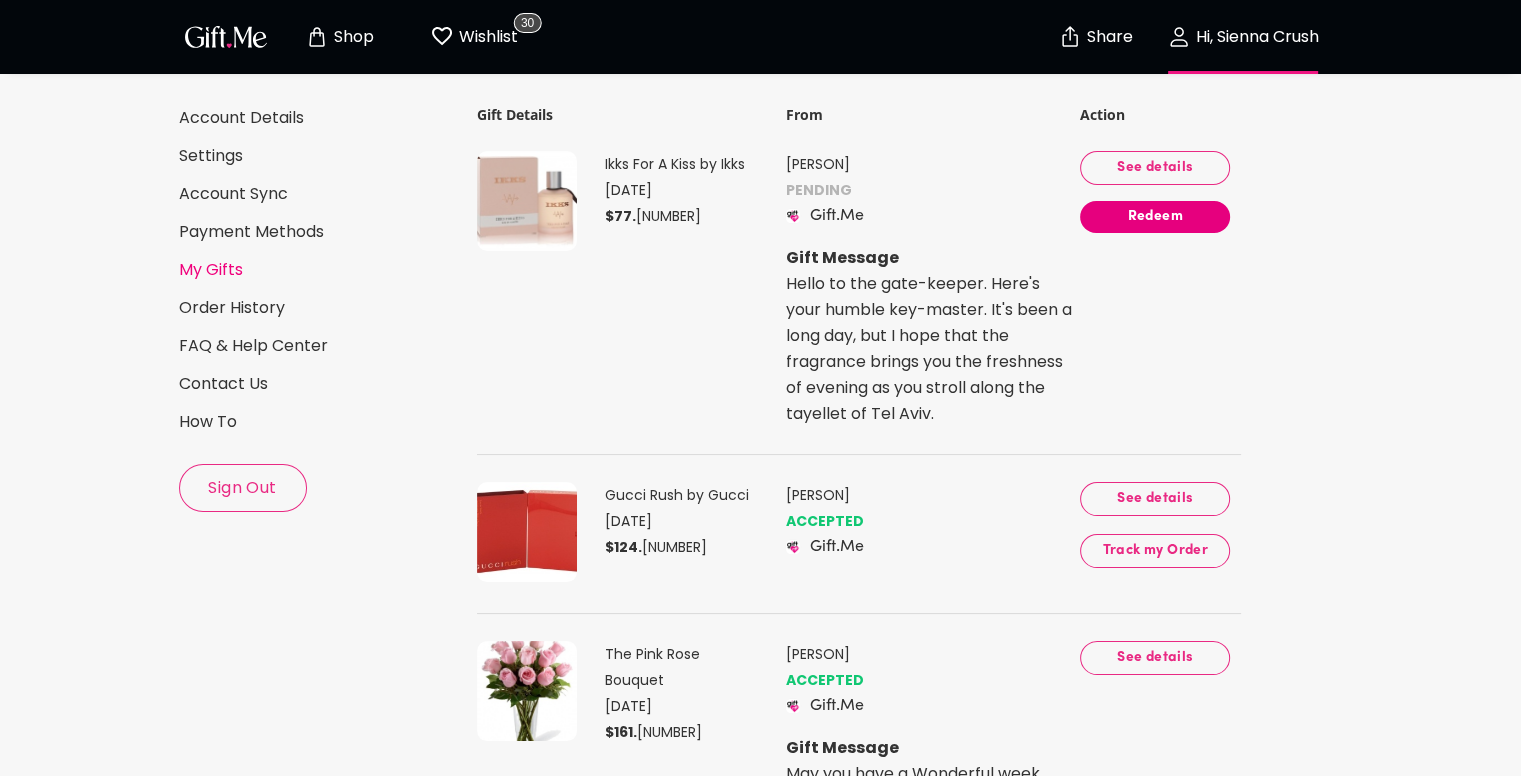 scroll, scrollTop: 0, scrollLeft: 0, axis: both 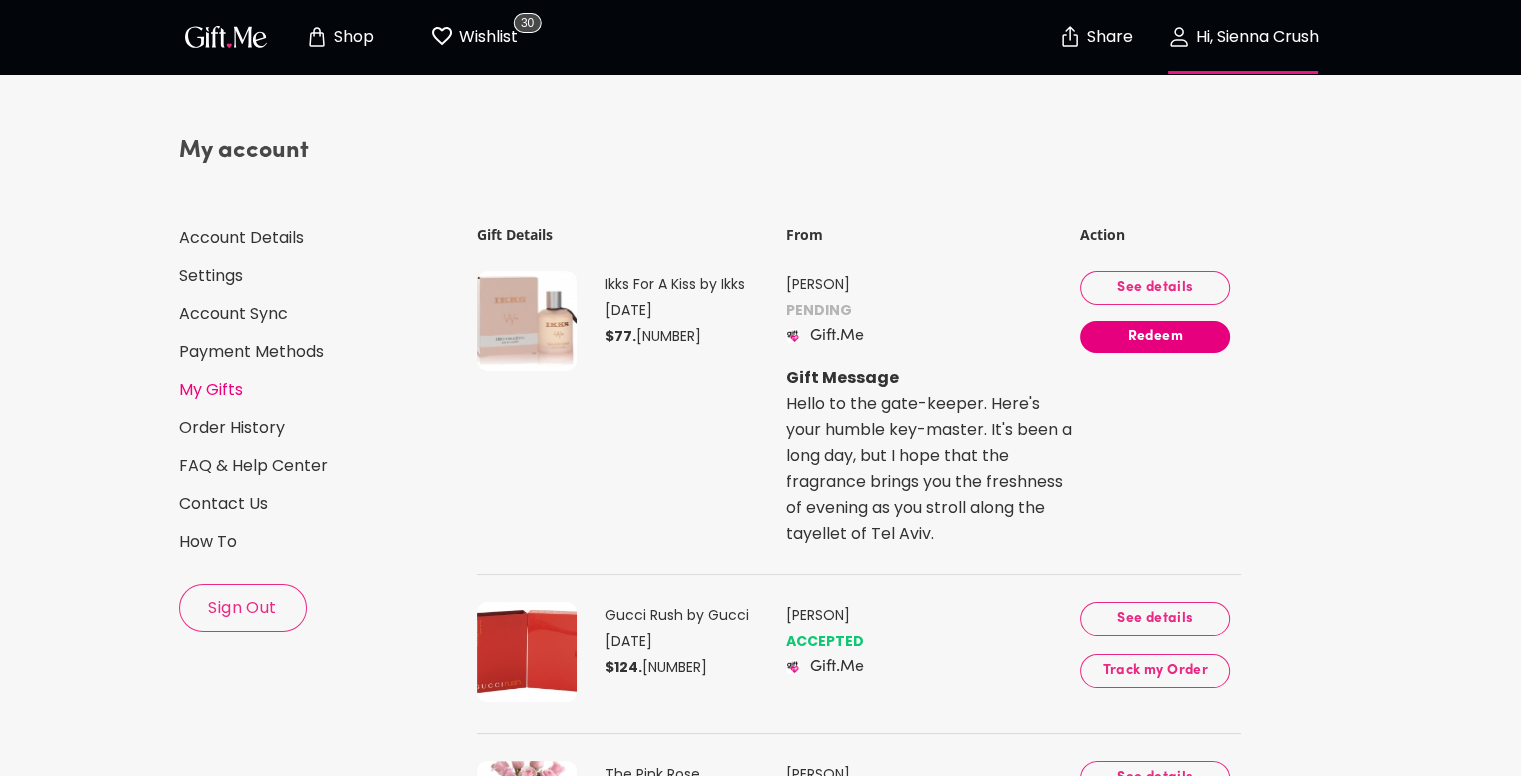 click on "See details" at bounding box center [1155, 288] 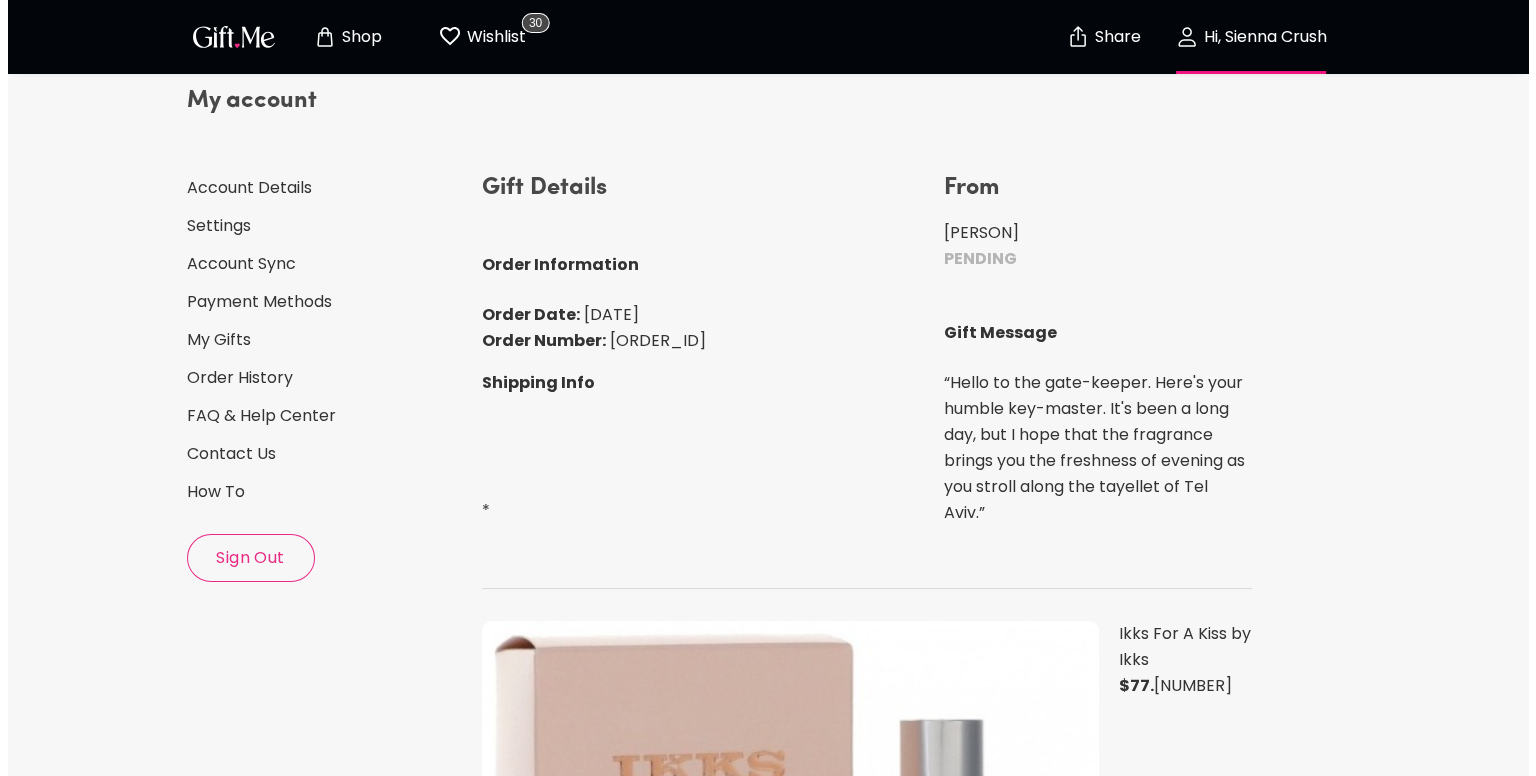 scroll, scrollTop: 0, scrollLeft: 0, axis: both 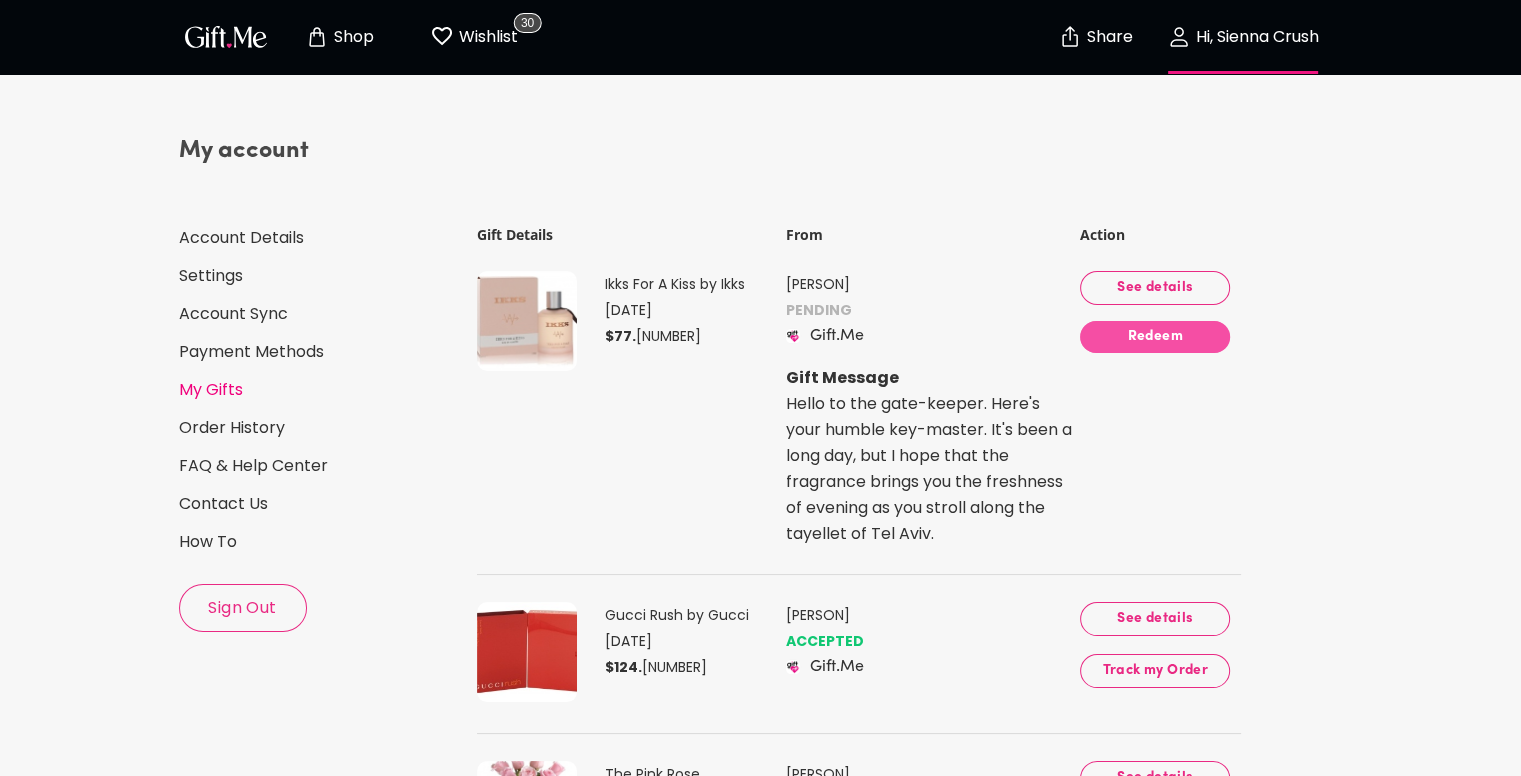click on "Redeem" at bounding box center [1155, 337] 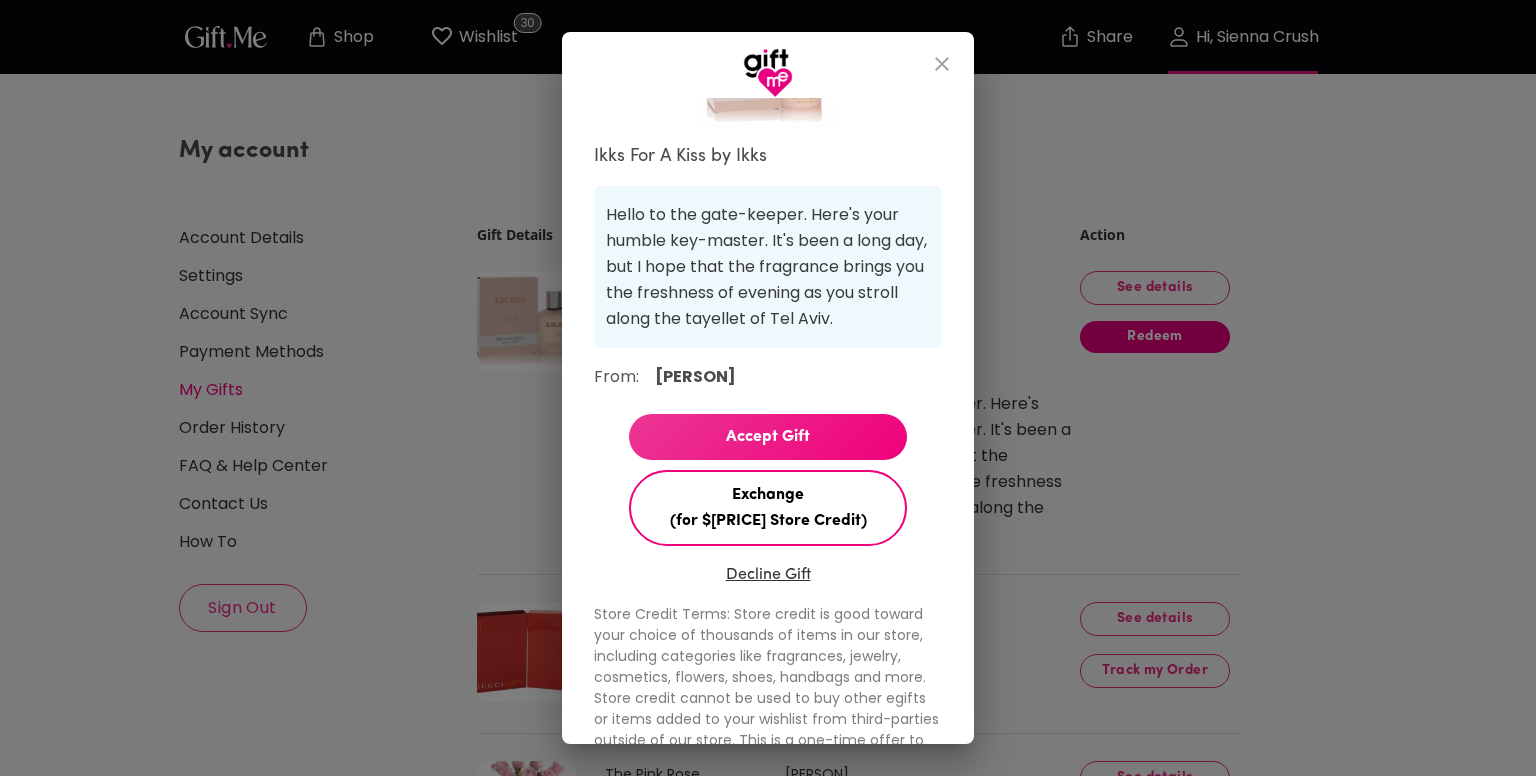 scroll, scrollTop: 200, scrollLeft: 0, axis: vertical 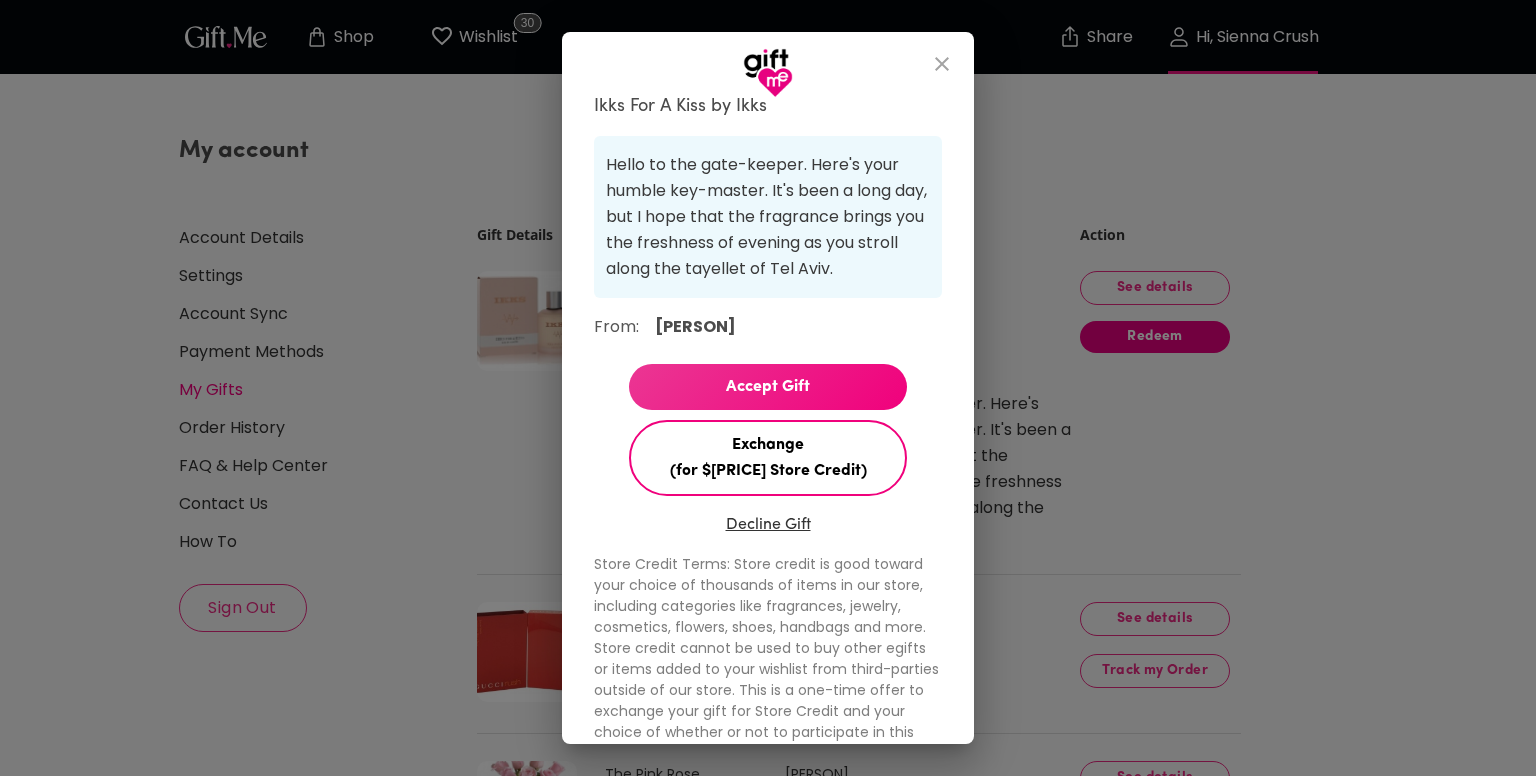 click on "Accept Gift" at bounding box center [768, 387] 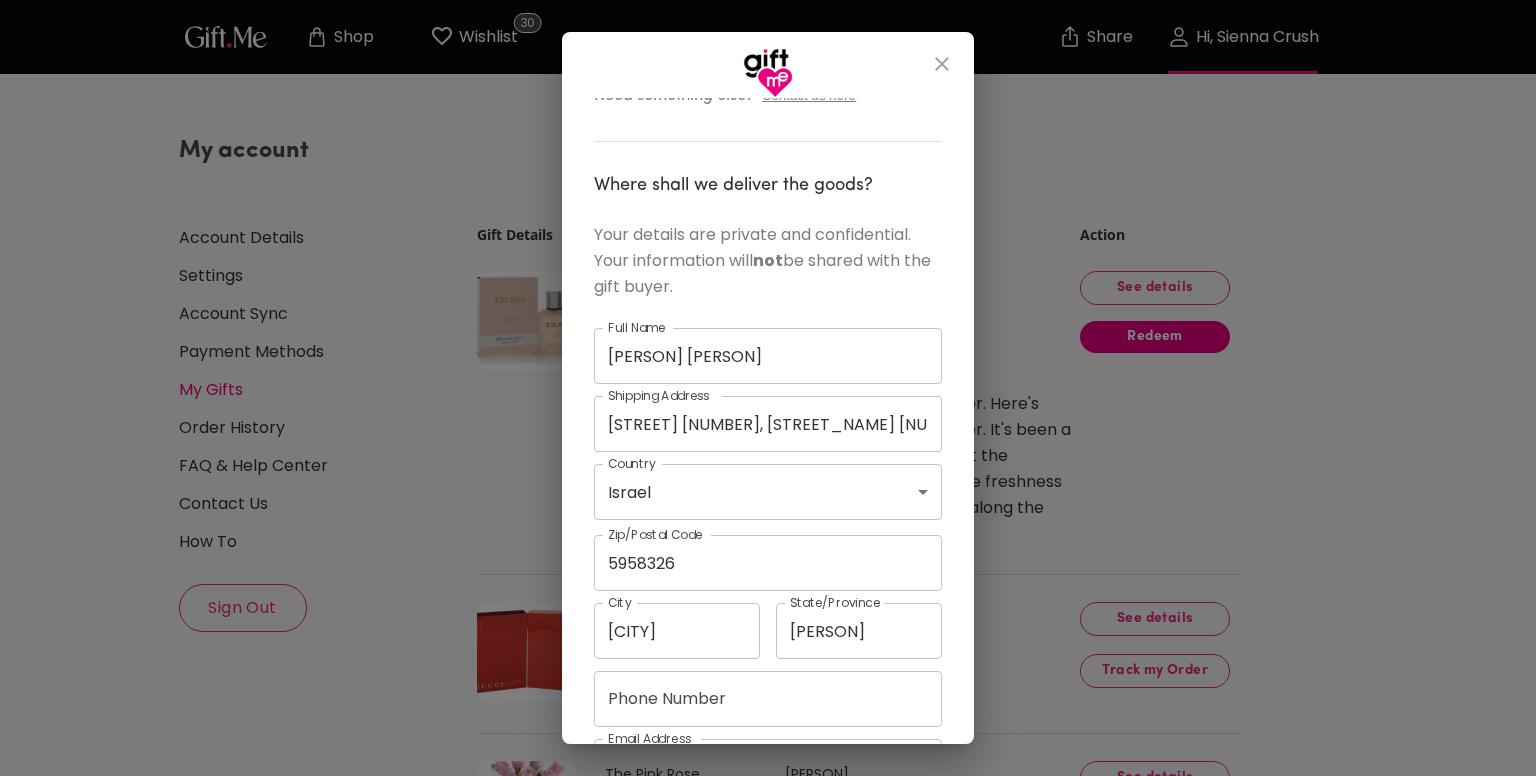scroll, scrollTop: 472, scrollLeft: 0, axis: vertical 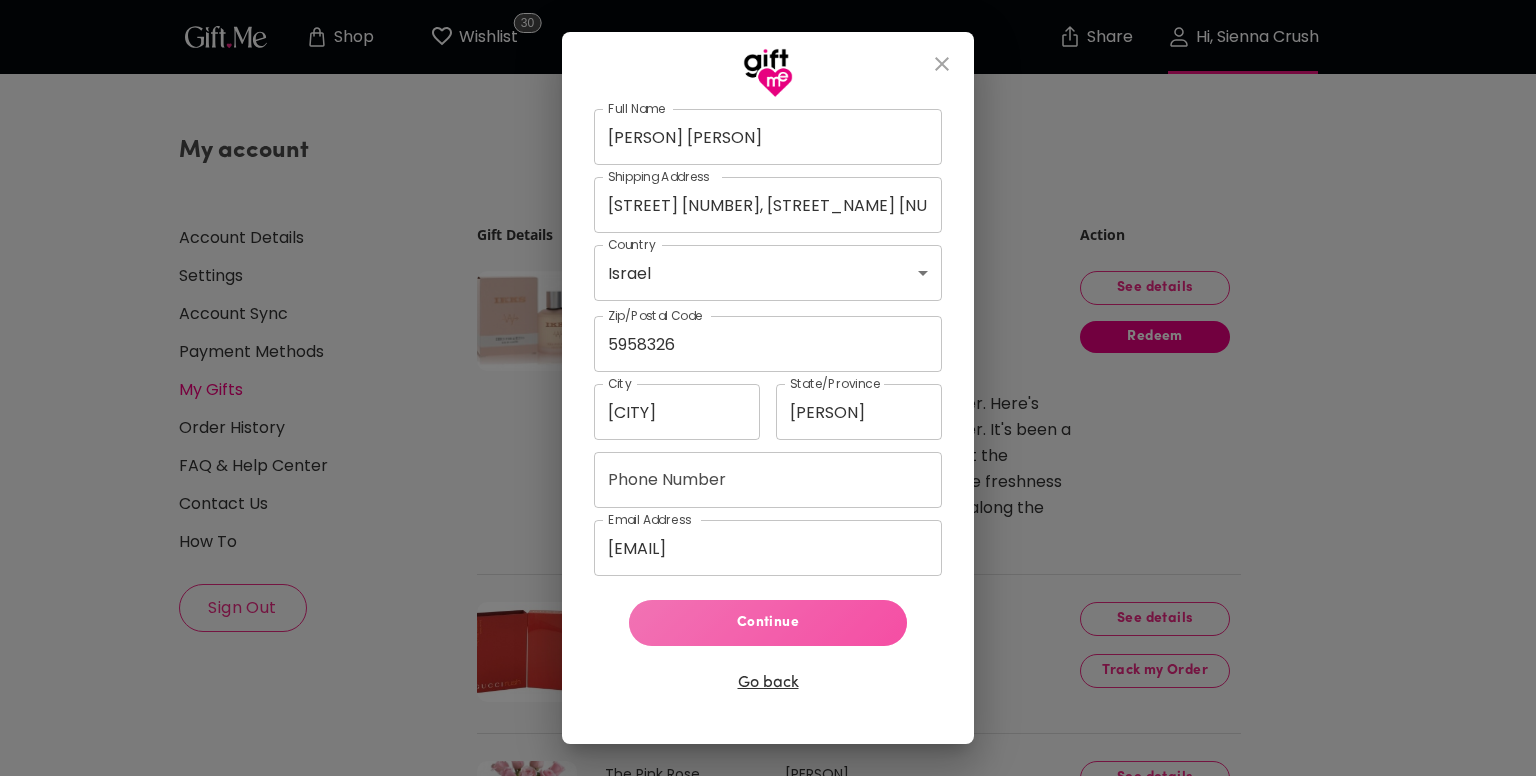 click on "Continue" at bounding box center [768, 623] 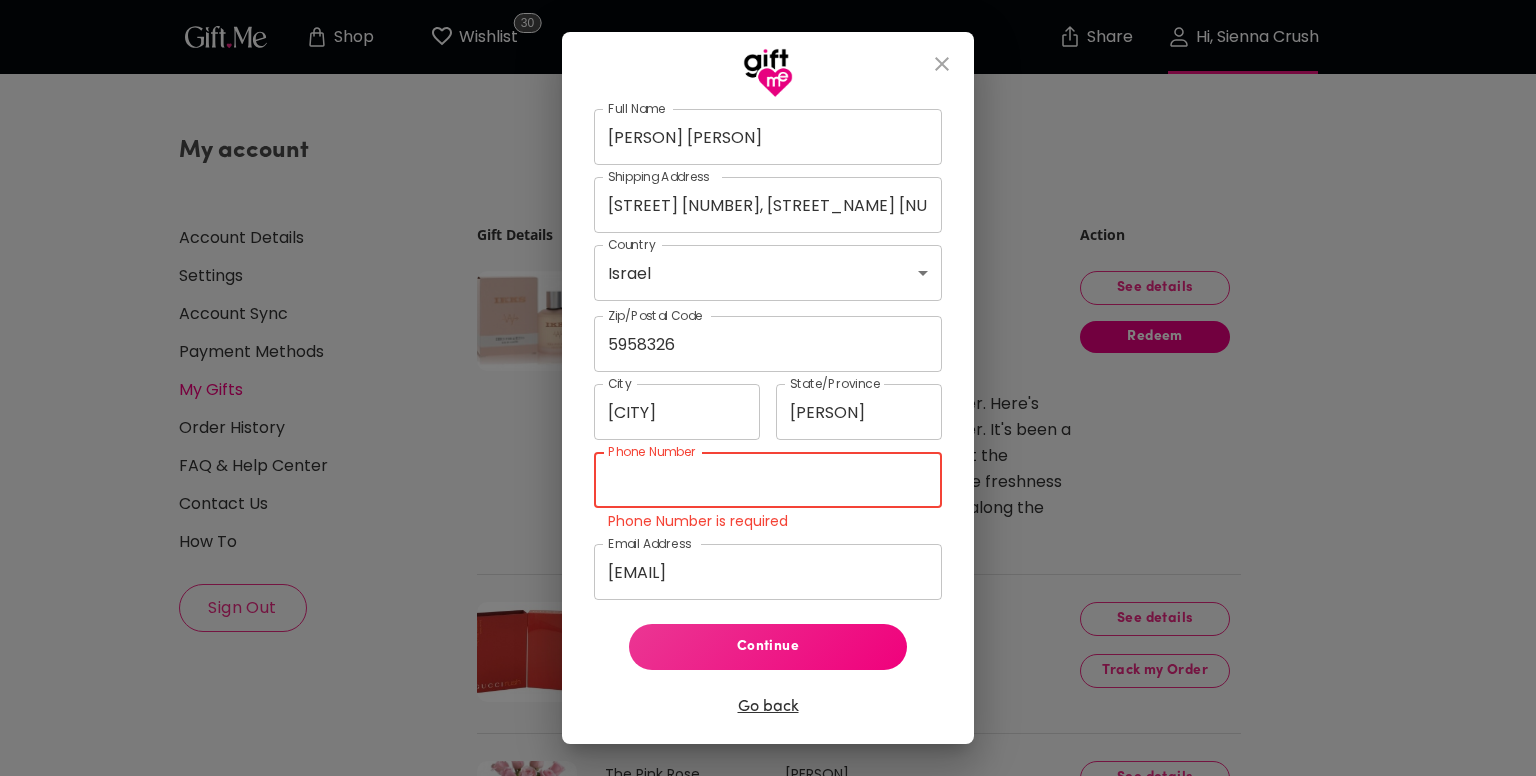 click on "Phone Number" at bounding box center [768, 480] 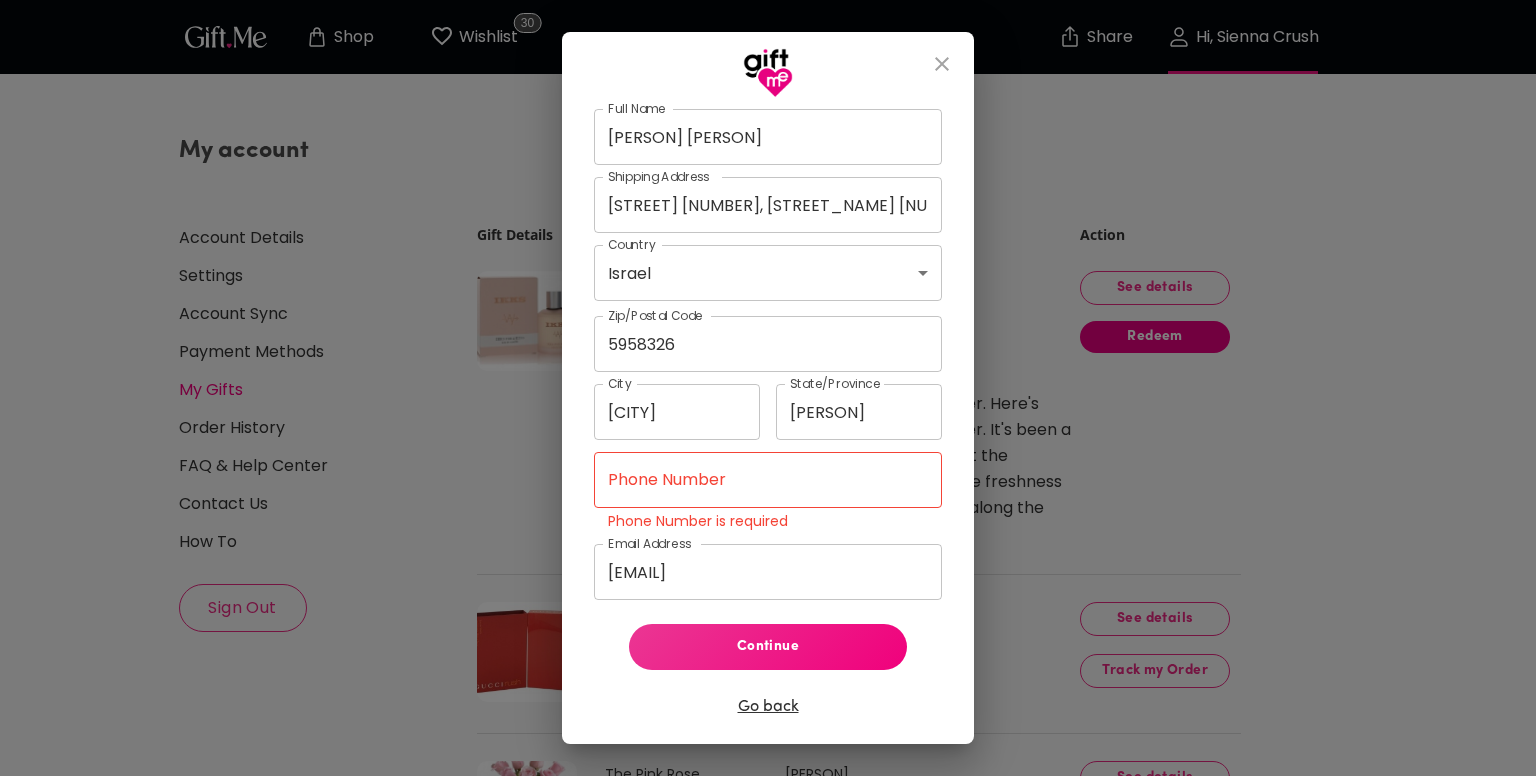 type on "[PHONE]" 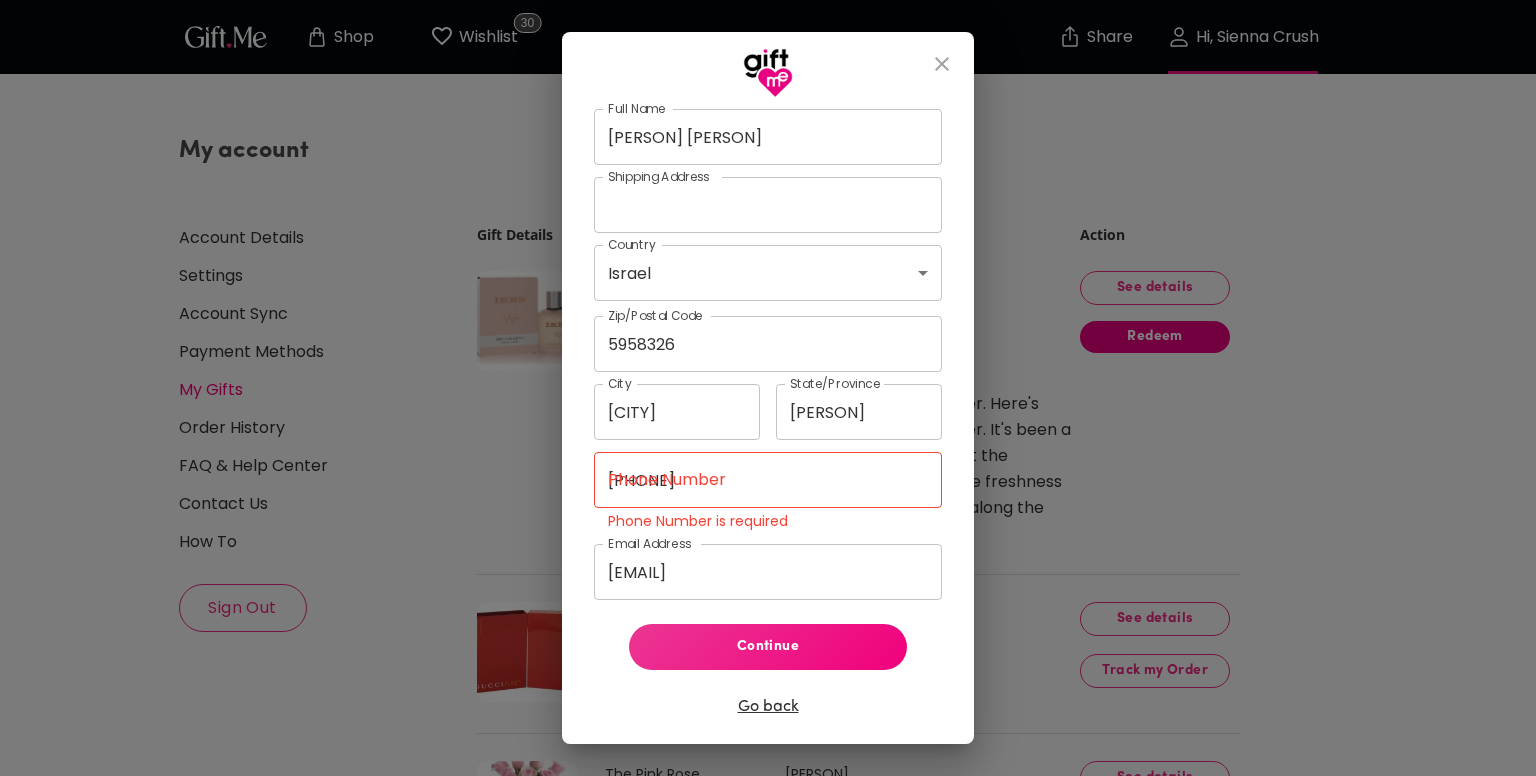 type on "[STREET] [NUMBER]" 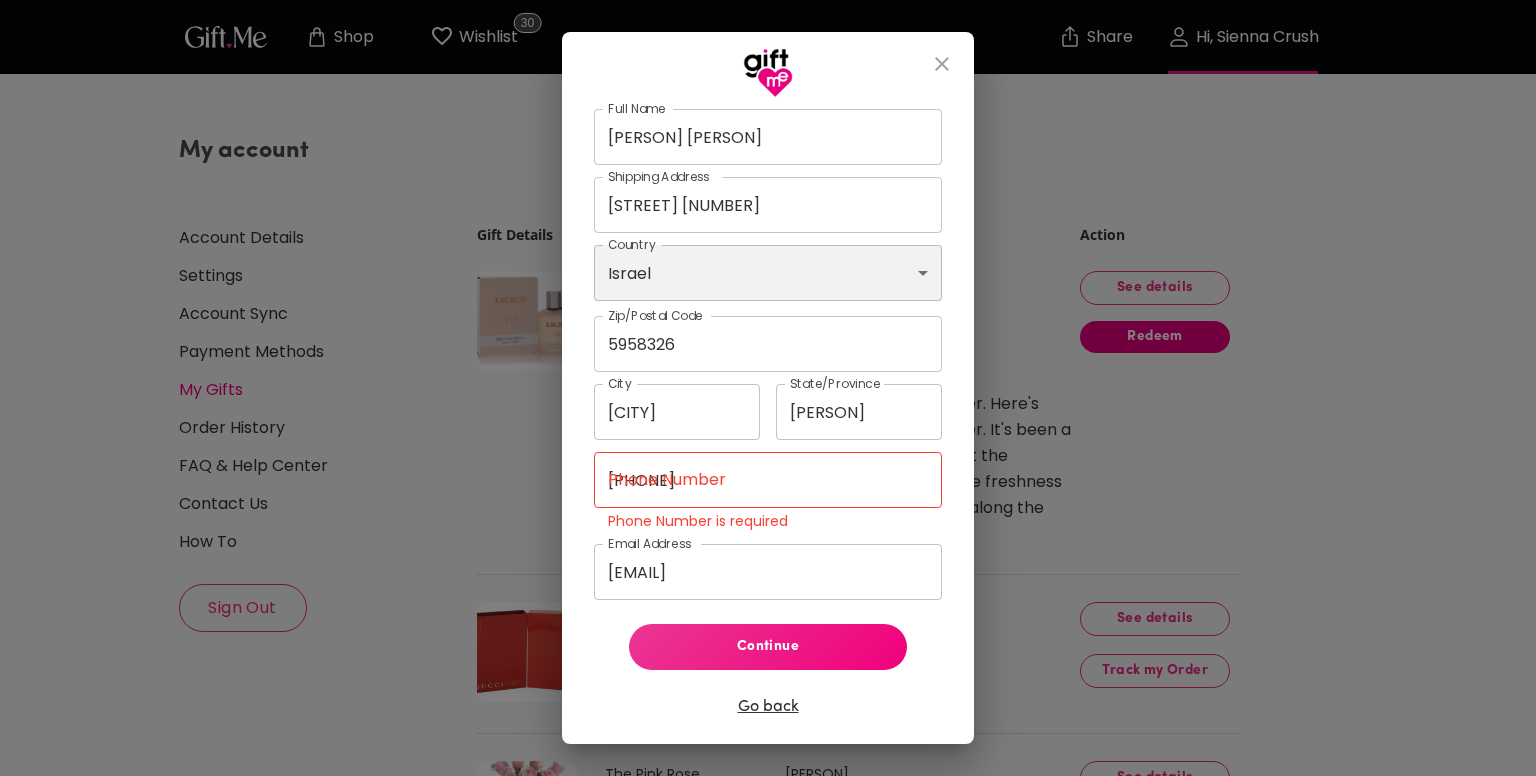 select on "[COUNTRY]" 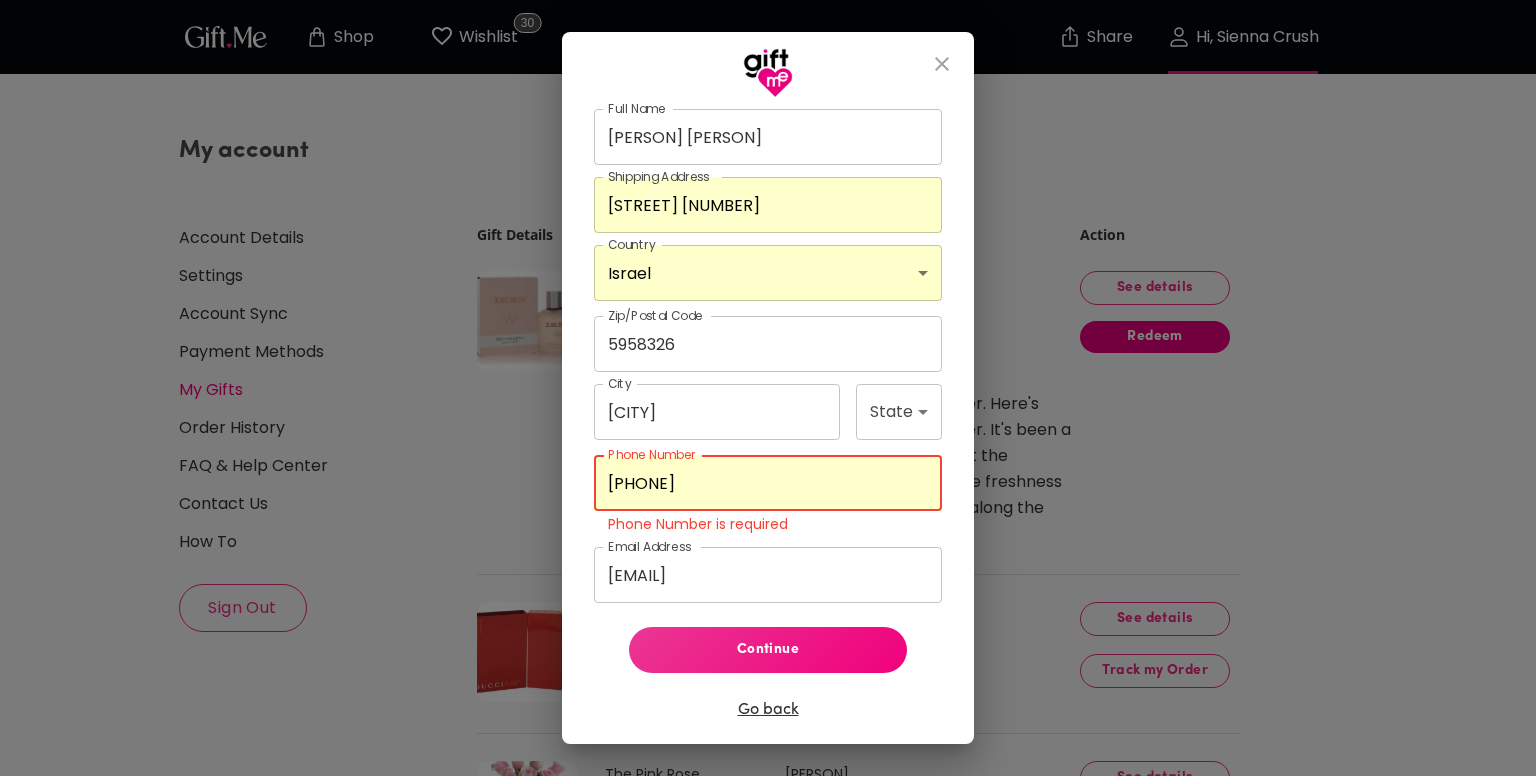 click on "[PHONE]" at bounding box center [768, 483] 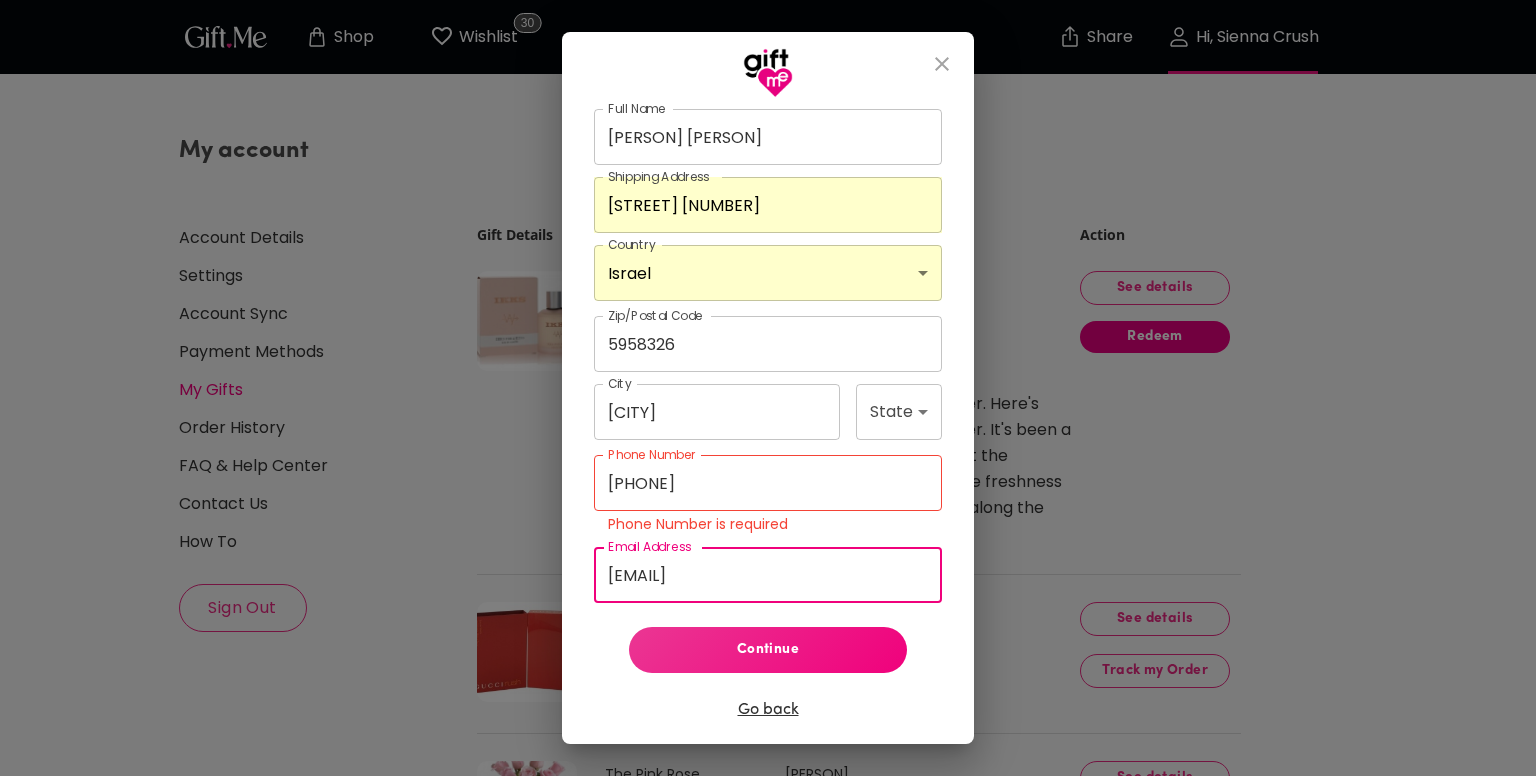 click on "[EMAIL]" at bounding box center (768, 575) 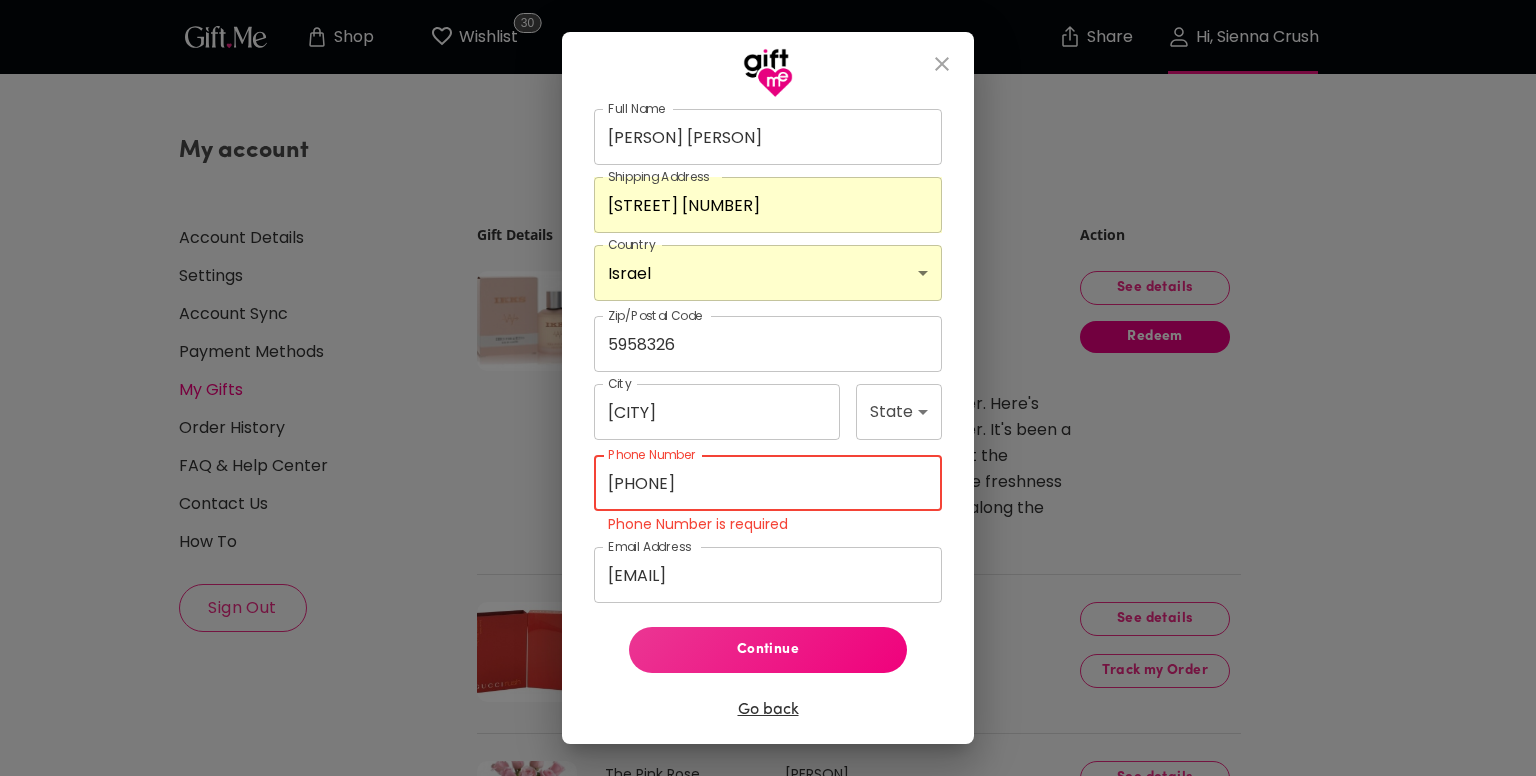 click on "[PHONE]" at bounding box center [768, 483] 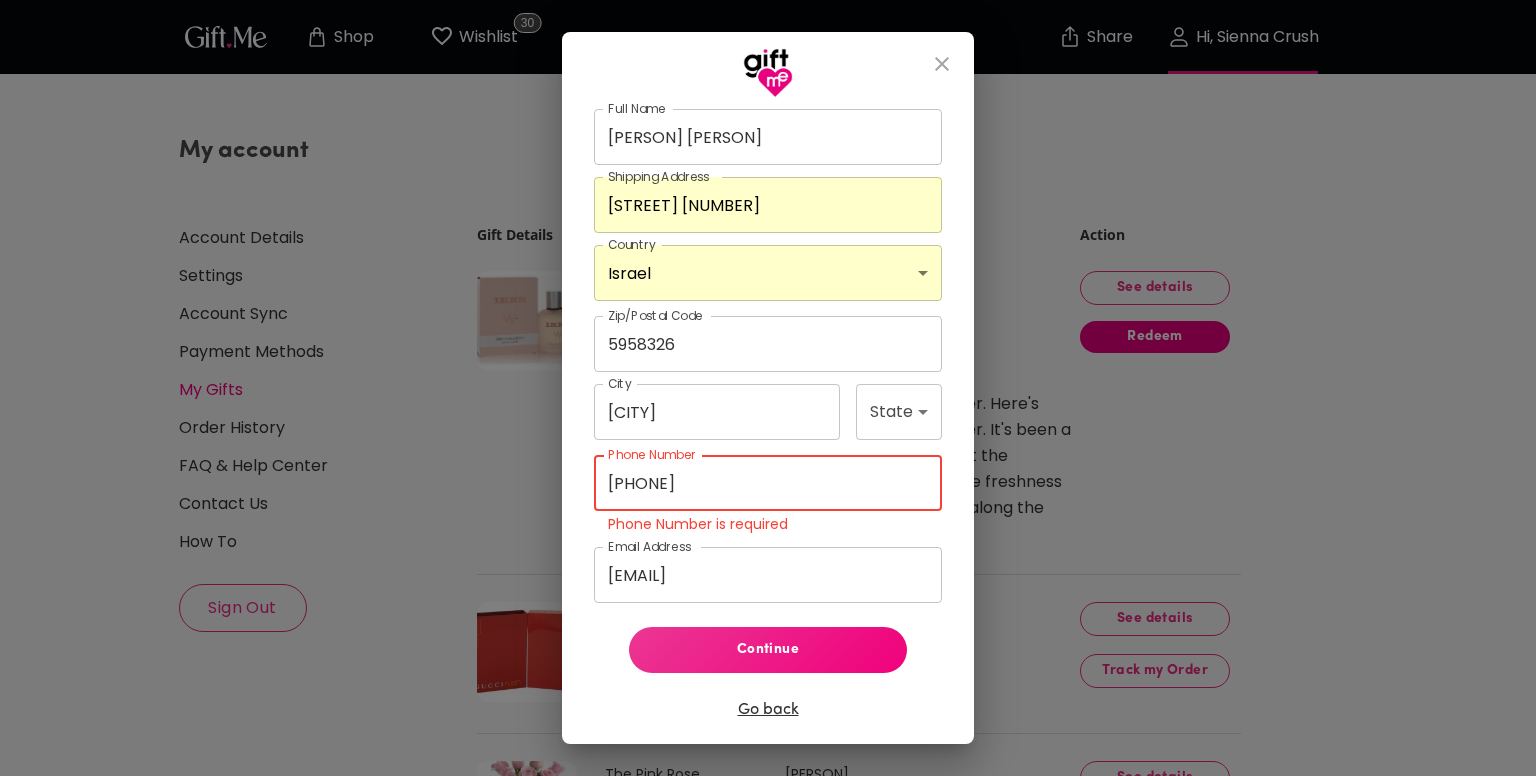 click on "[PHONE]" at bounding box center [768, 483] 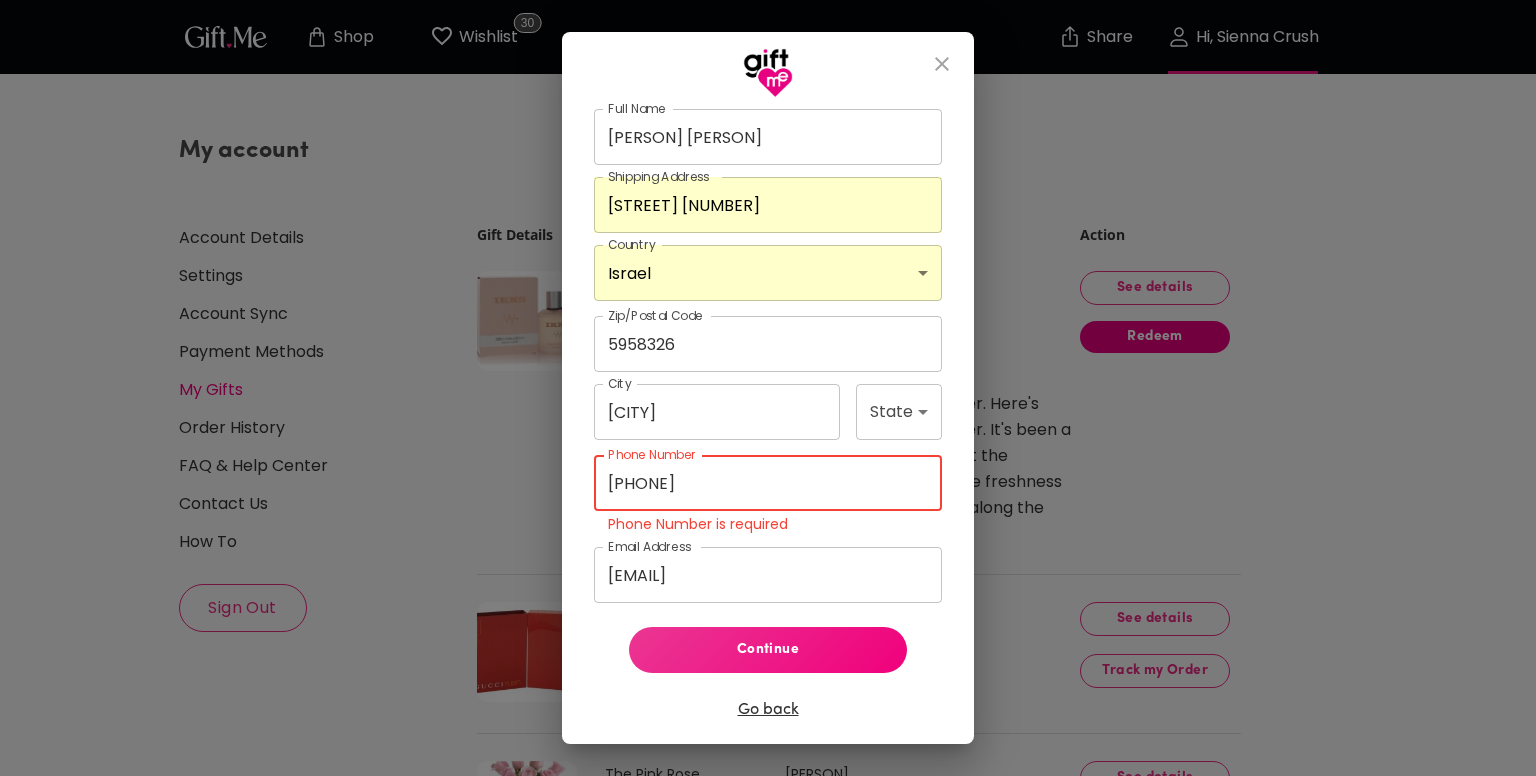 type on "[PHONE]" 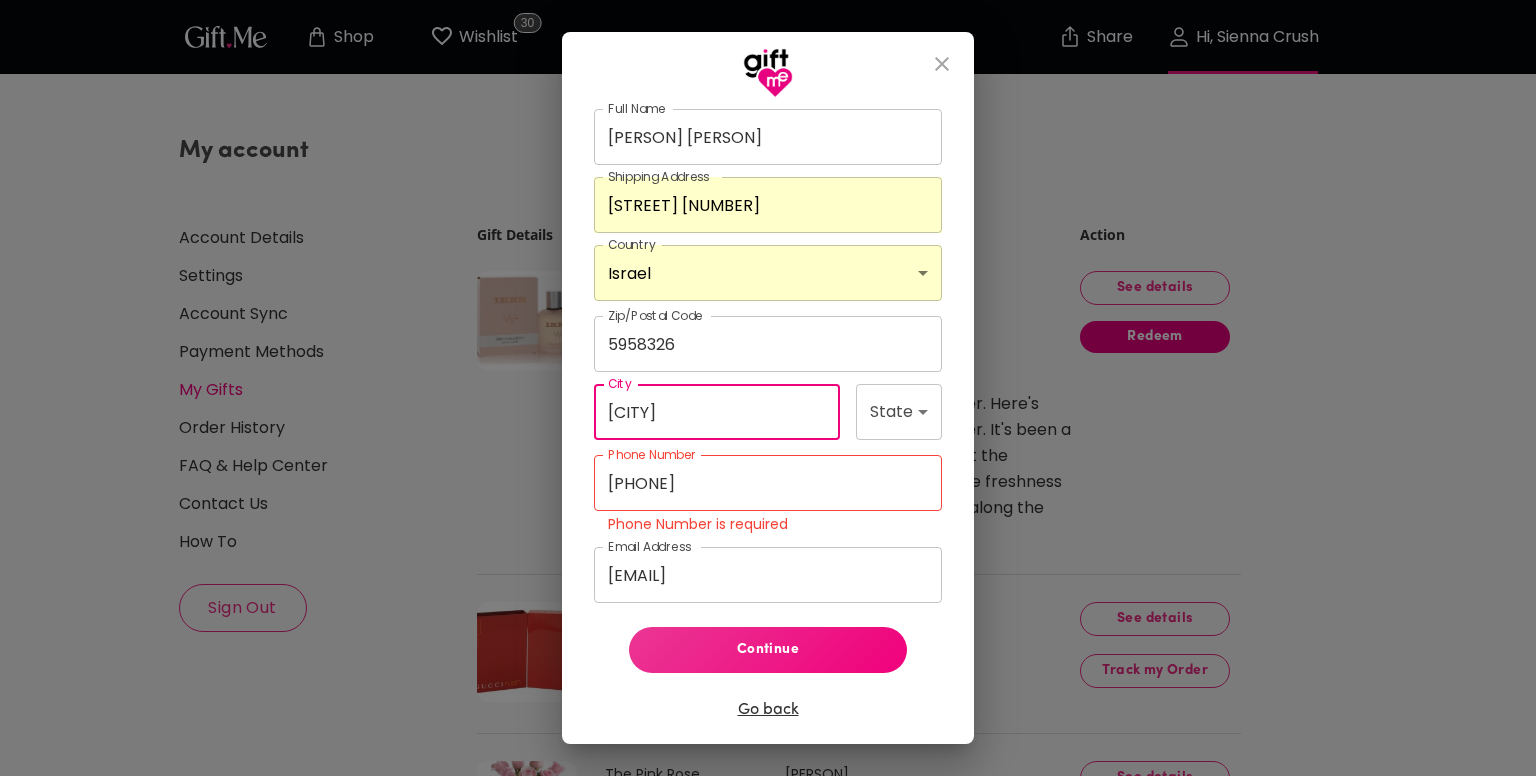 click on "[CITY]" at bounding box center (717, 412) 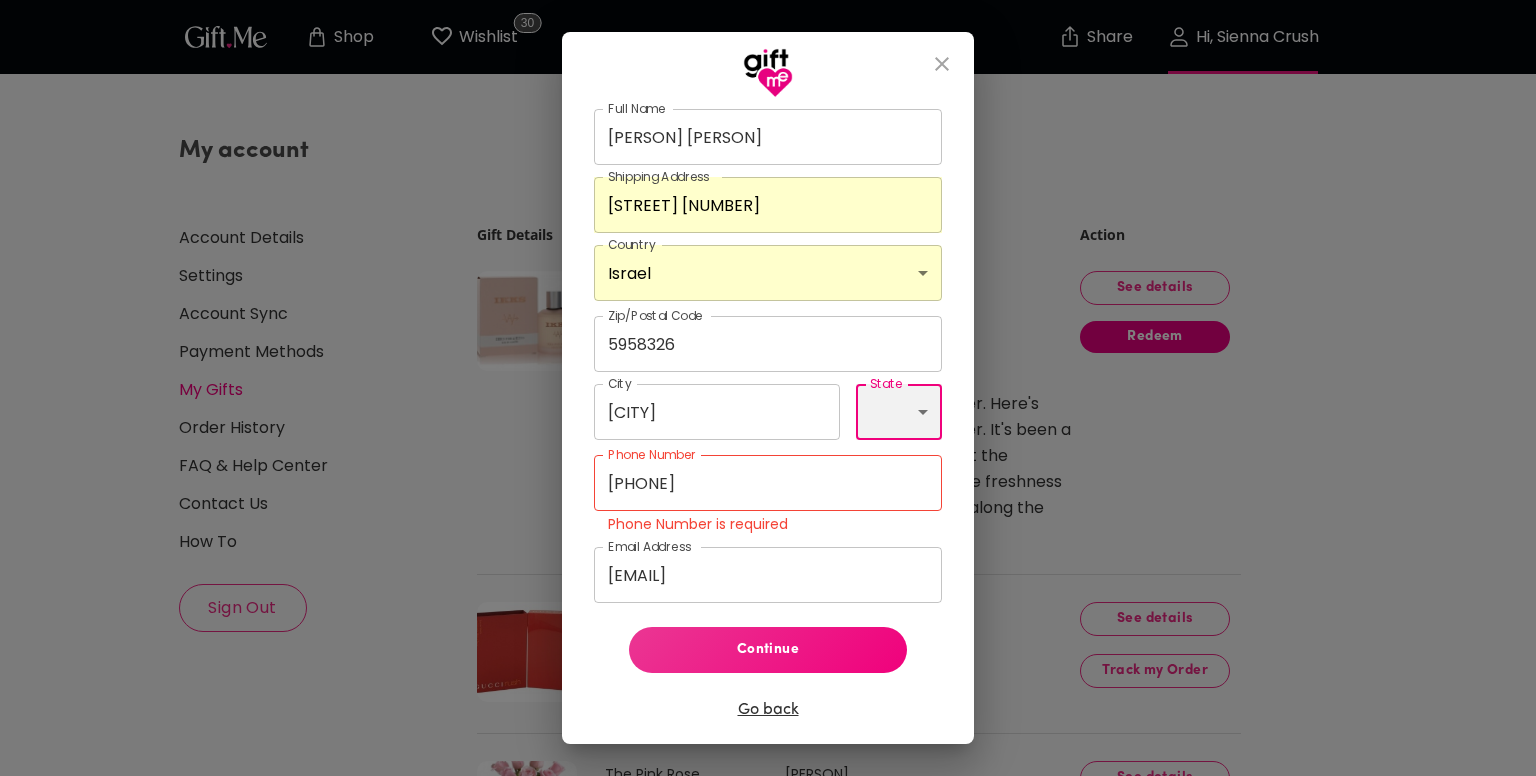 click on "[STATE_LIST]" at bounding box center [899, 412] 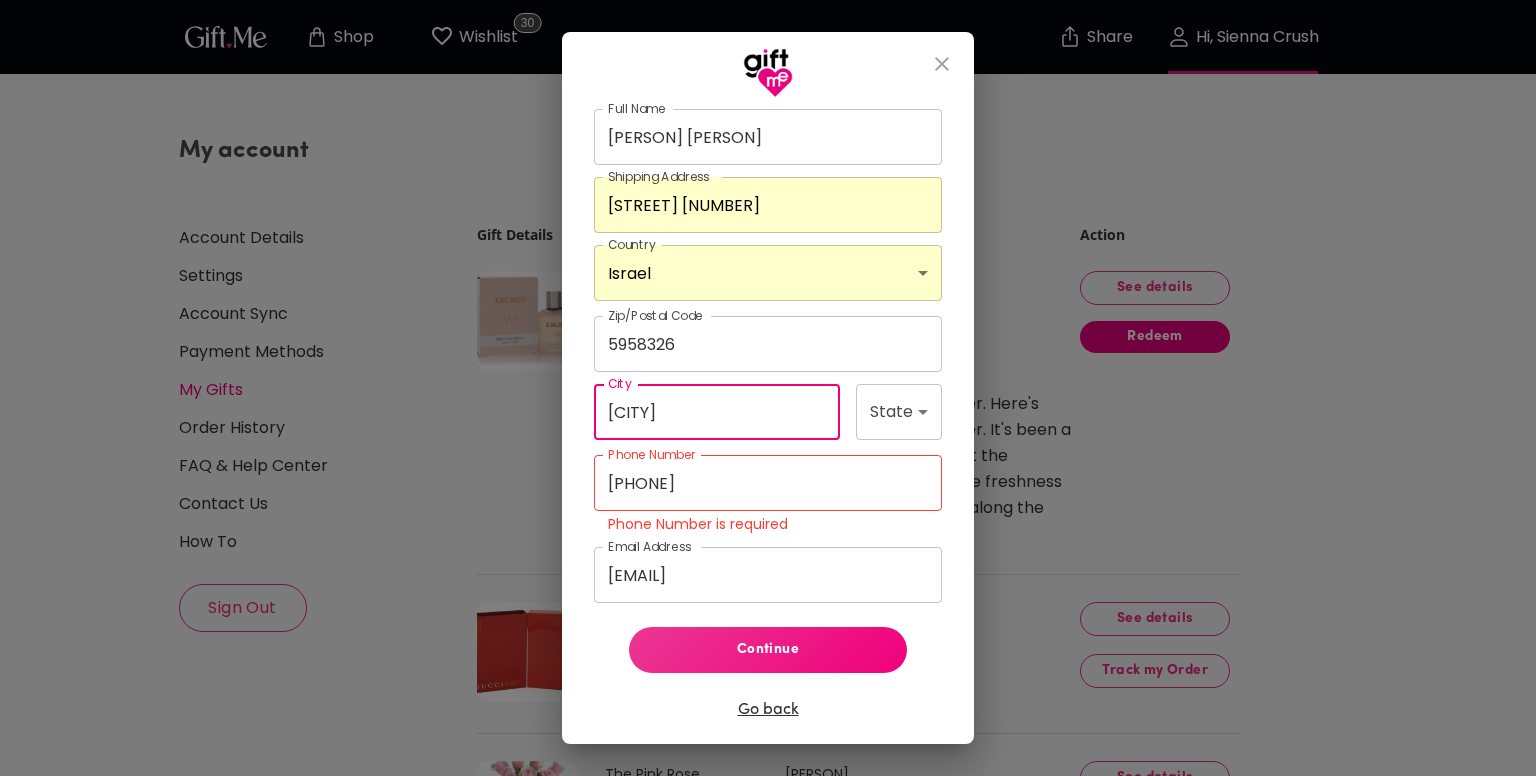click on "[CITY]" at bounding box center [717, 412] 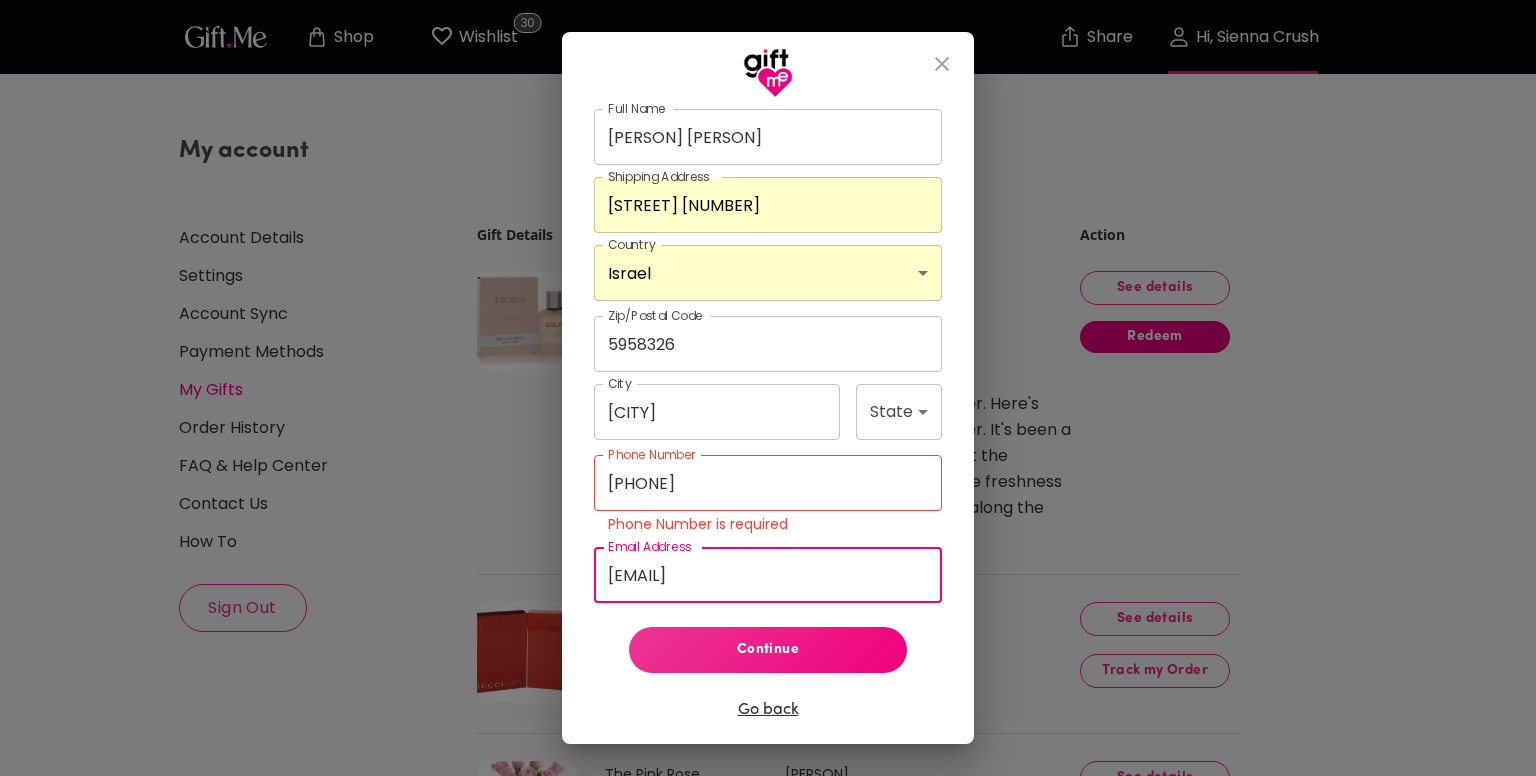 click on "[EMAIL]" at bounding box center (768, 575) 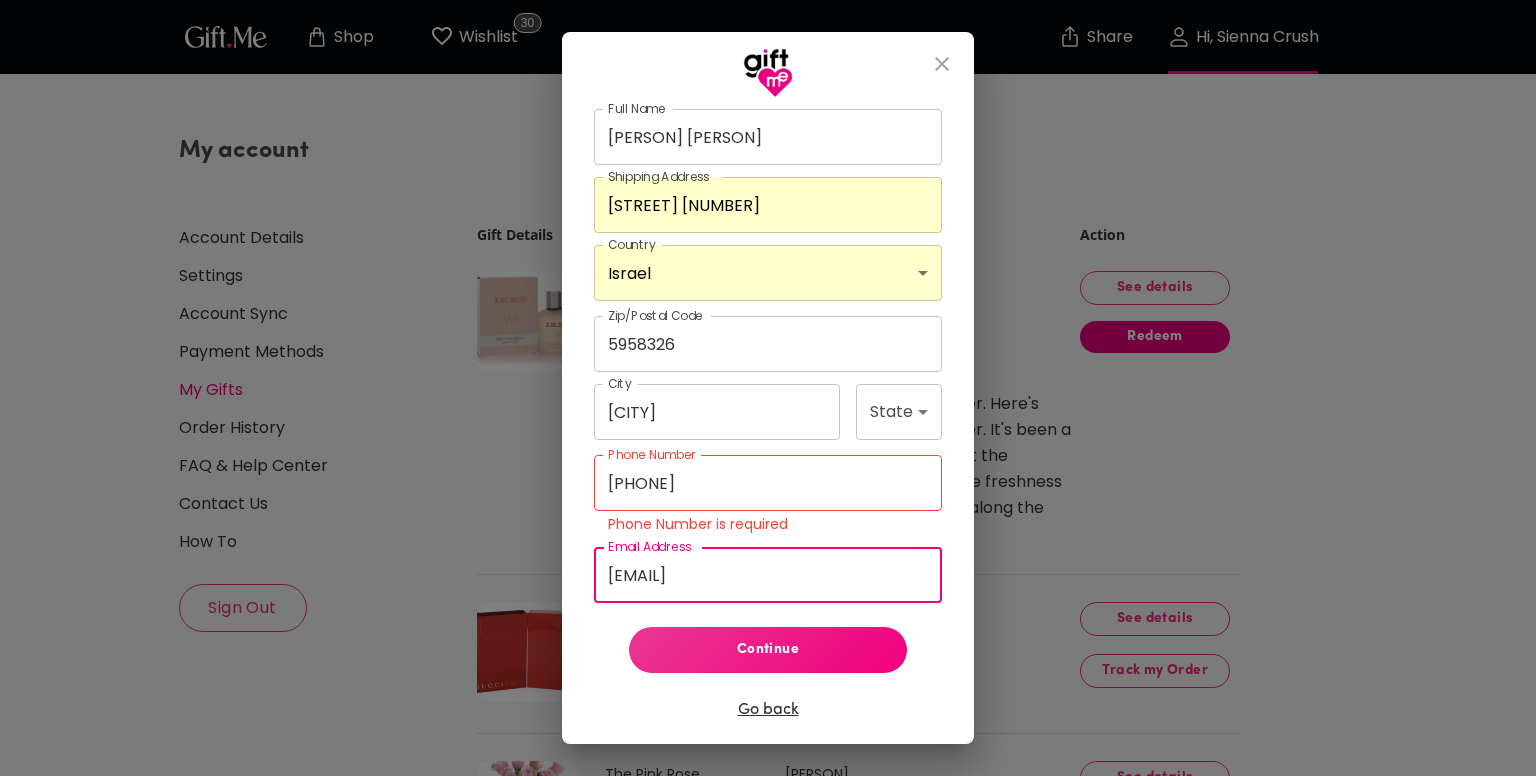 click on "Continue" at bounding box center [768, 650] 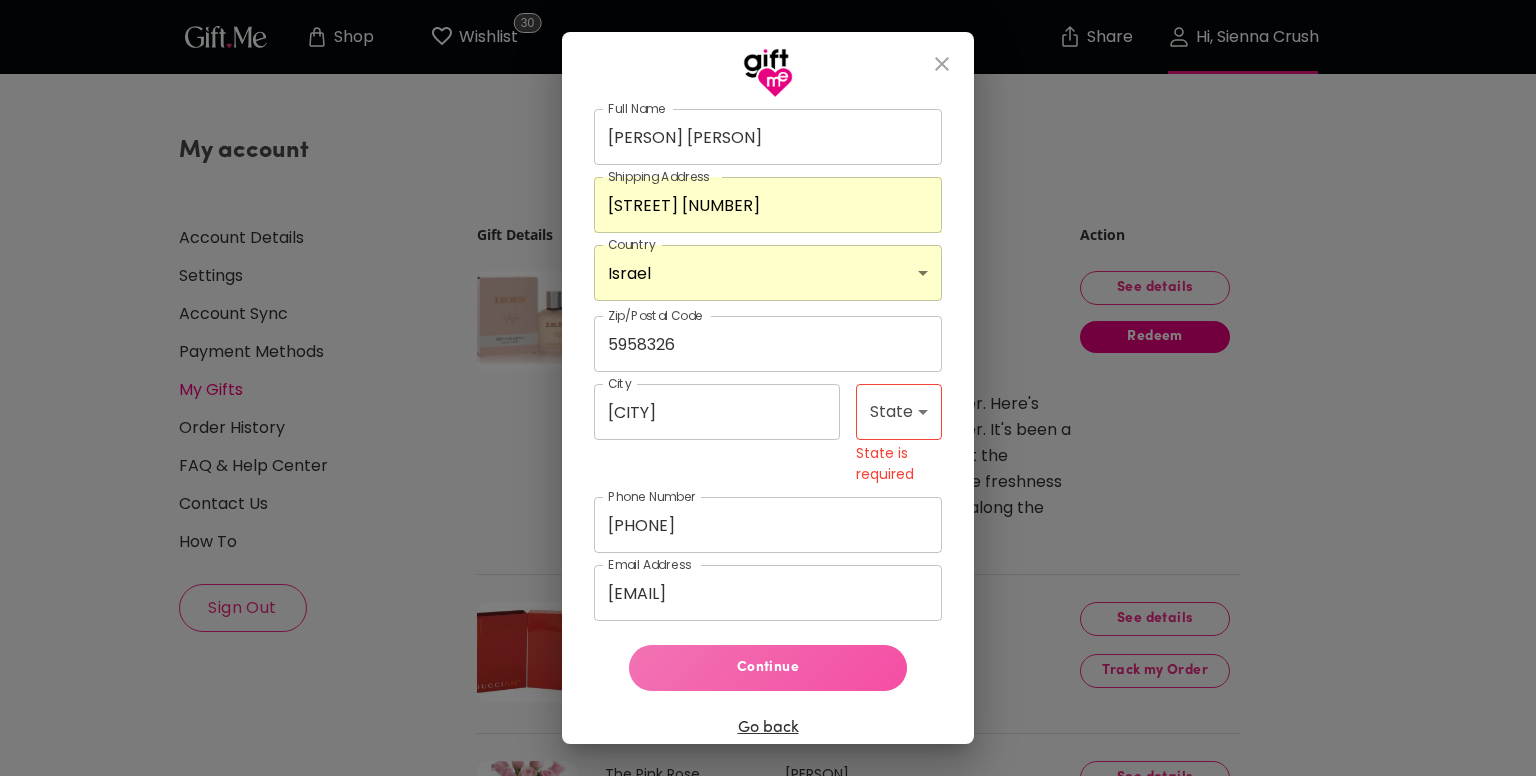 click on "Continue" at bounding box center (768, 668) 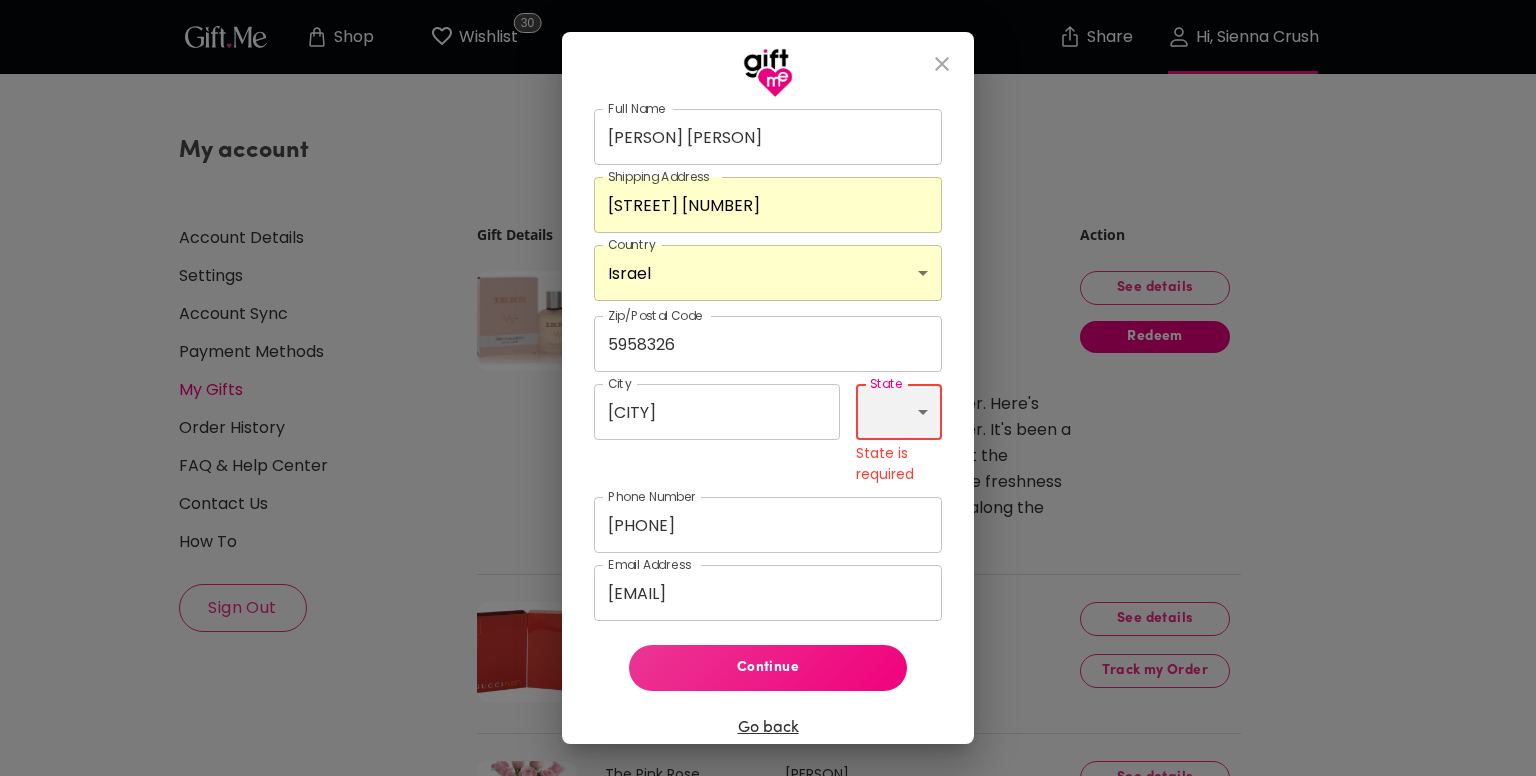 click on "[STATE_LIST]" at bounding box center (899, 412) 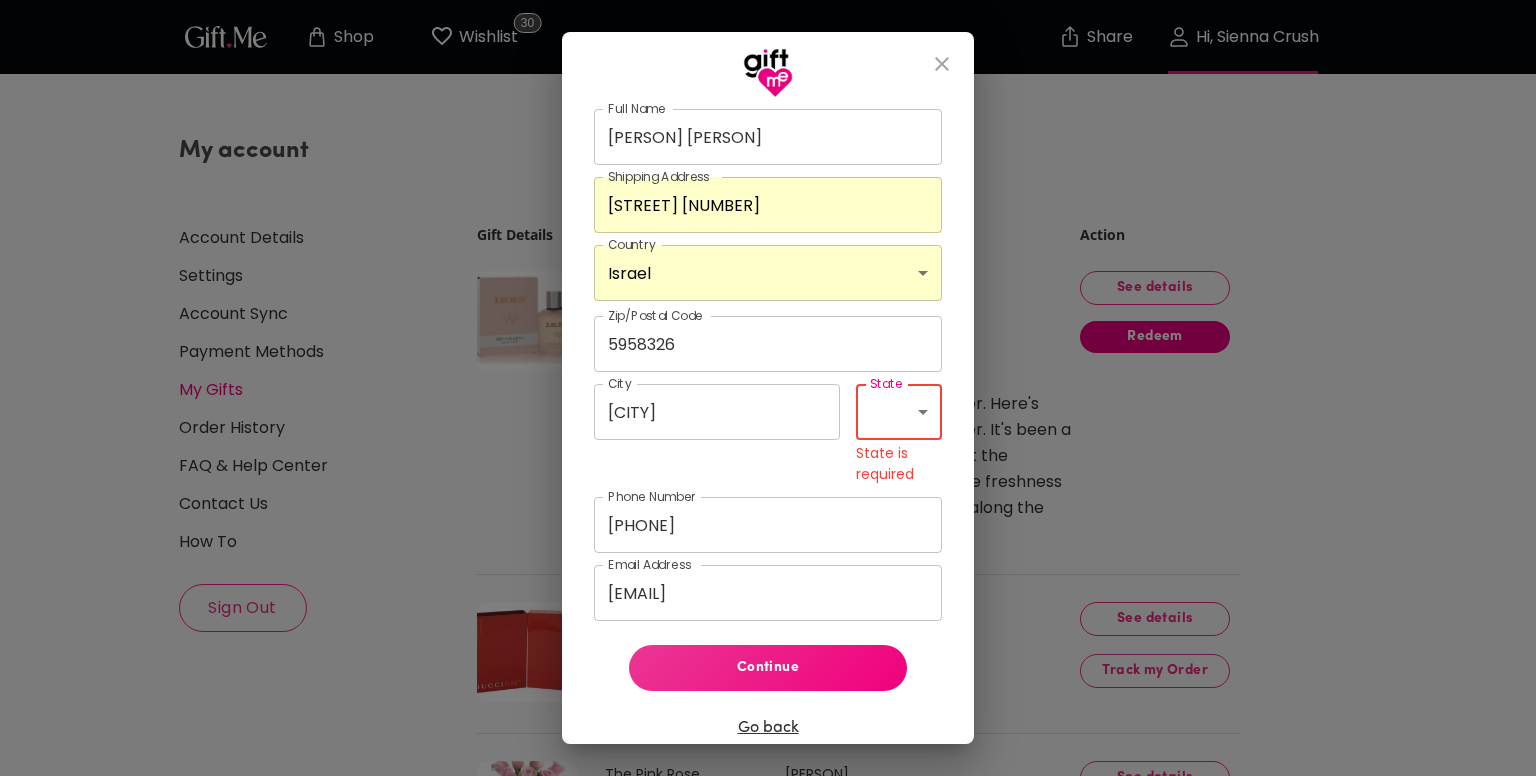 click on "[COUNTRY_LIST]" at bounding box center (768, 273) 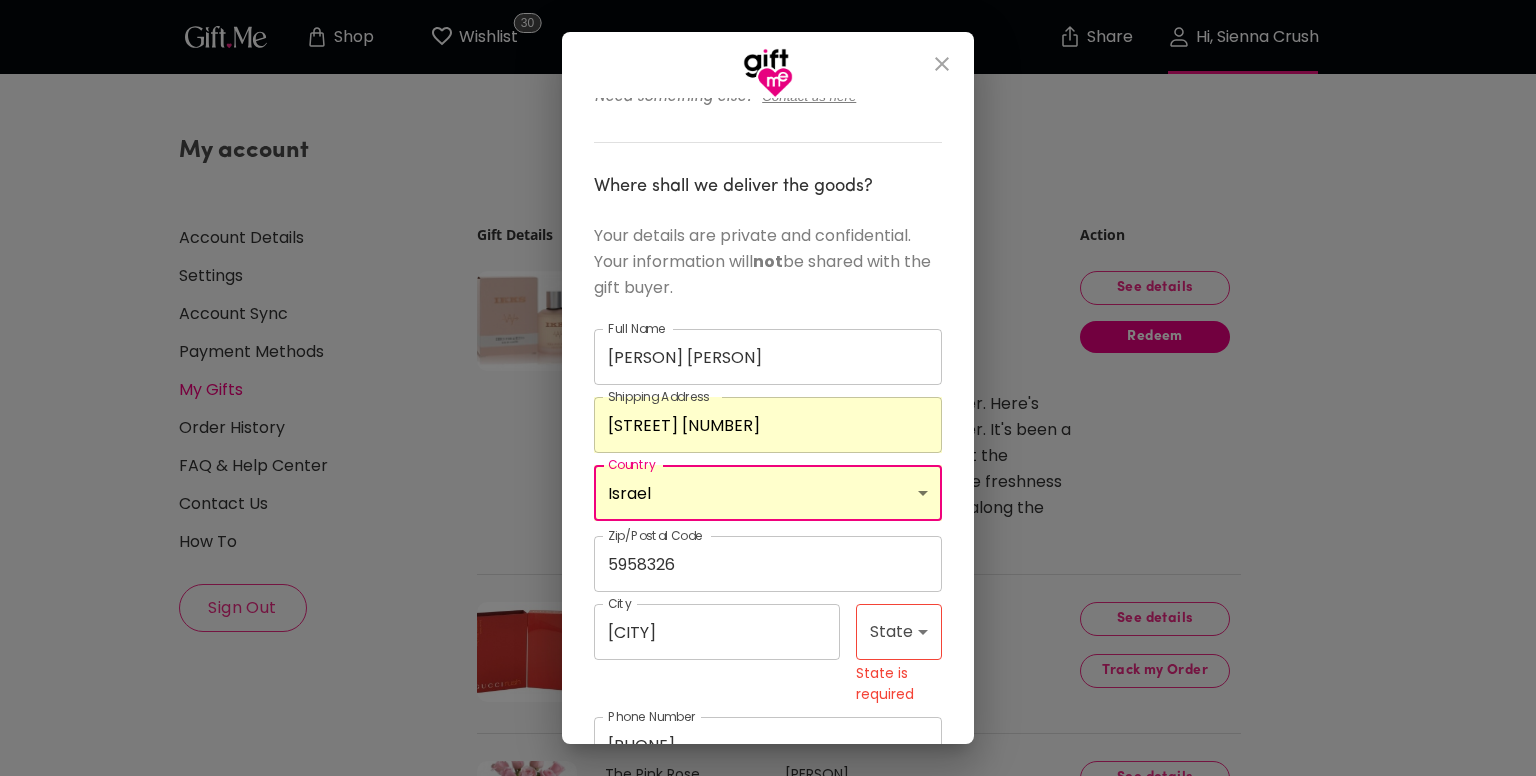 scroll, scrollTop: 372, scrollLeft: 0, axis: vertical 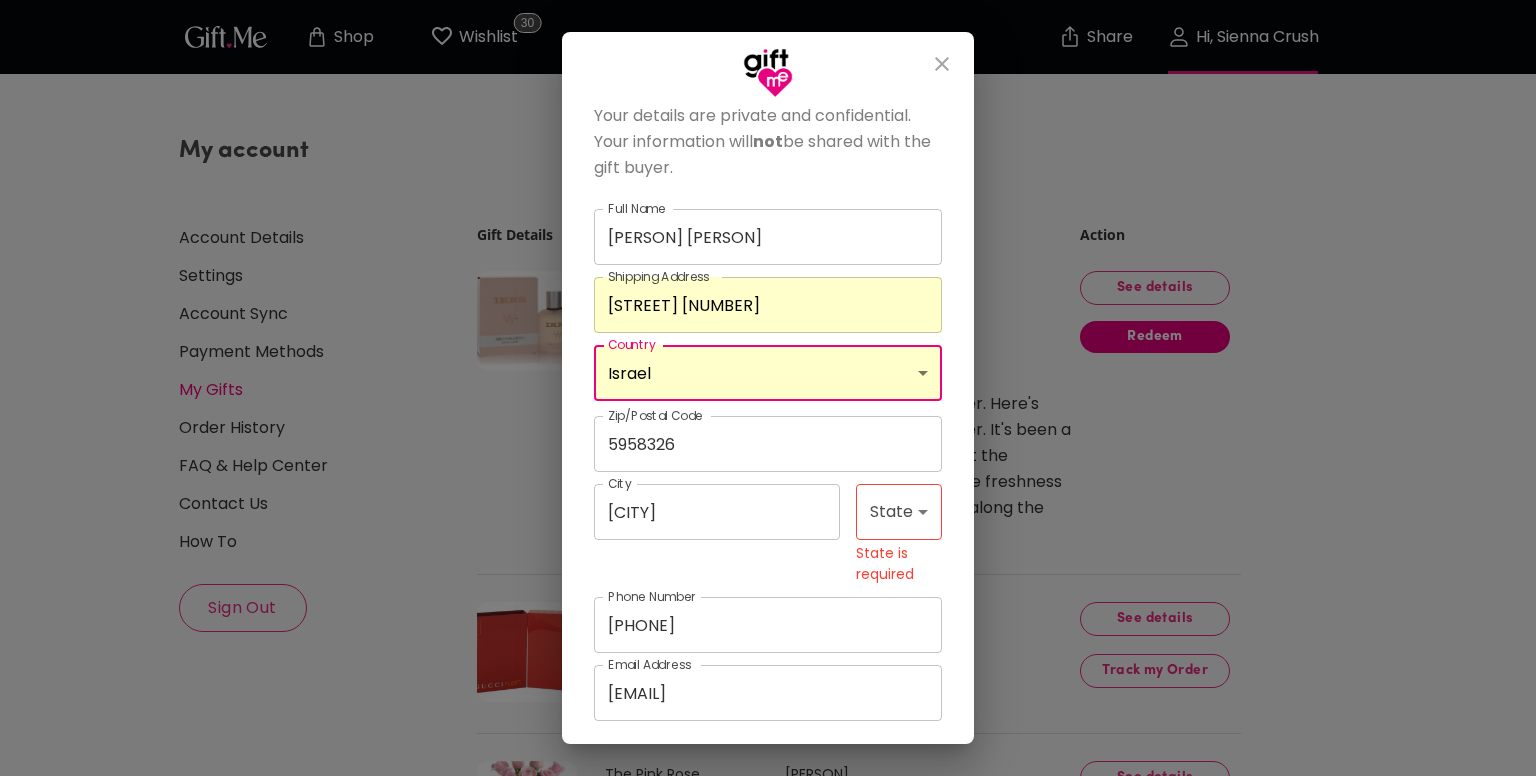 click on "[STREET] [NUMBER]" at bounding box center [768, 305] 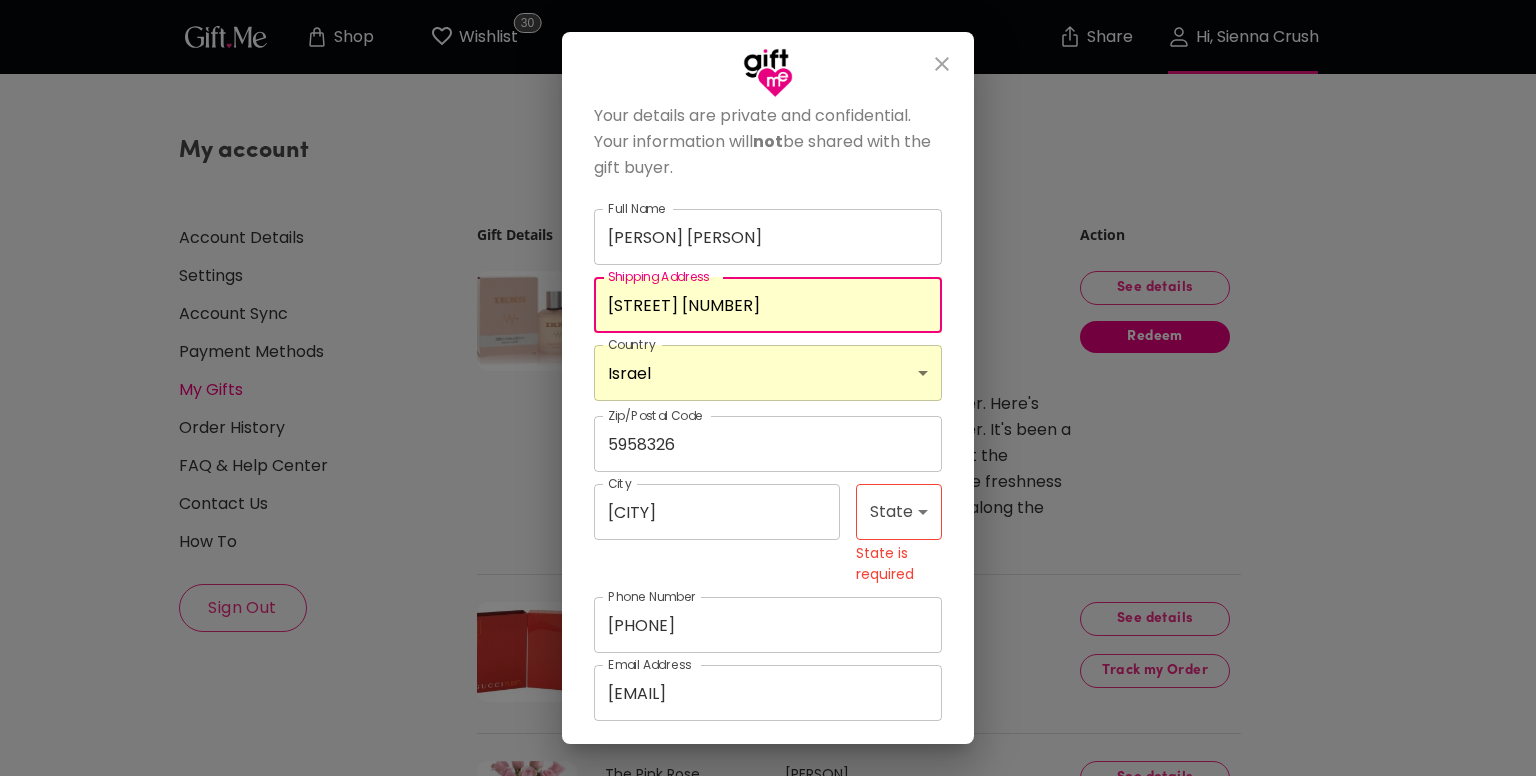 drag, startPoint x: 778, startPoint y: 306, endPoint x: 546, endPoint y: 309, distance: 232.0194 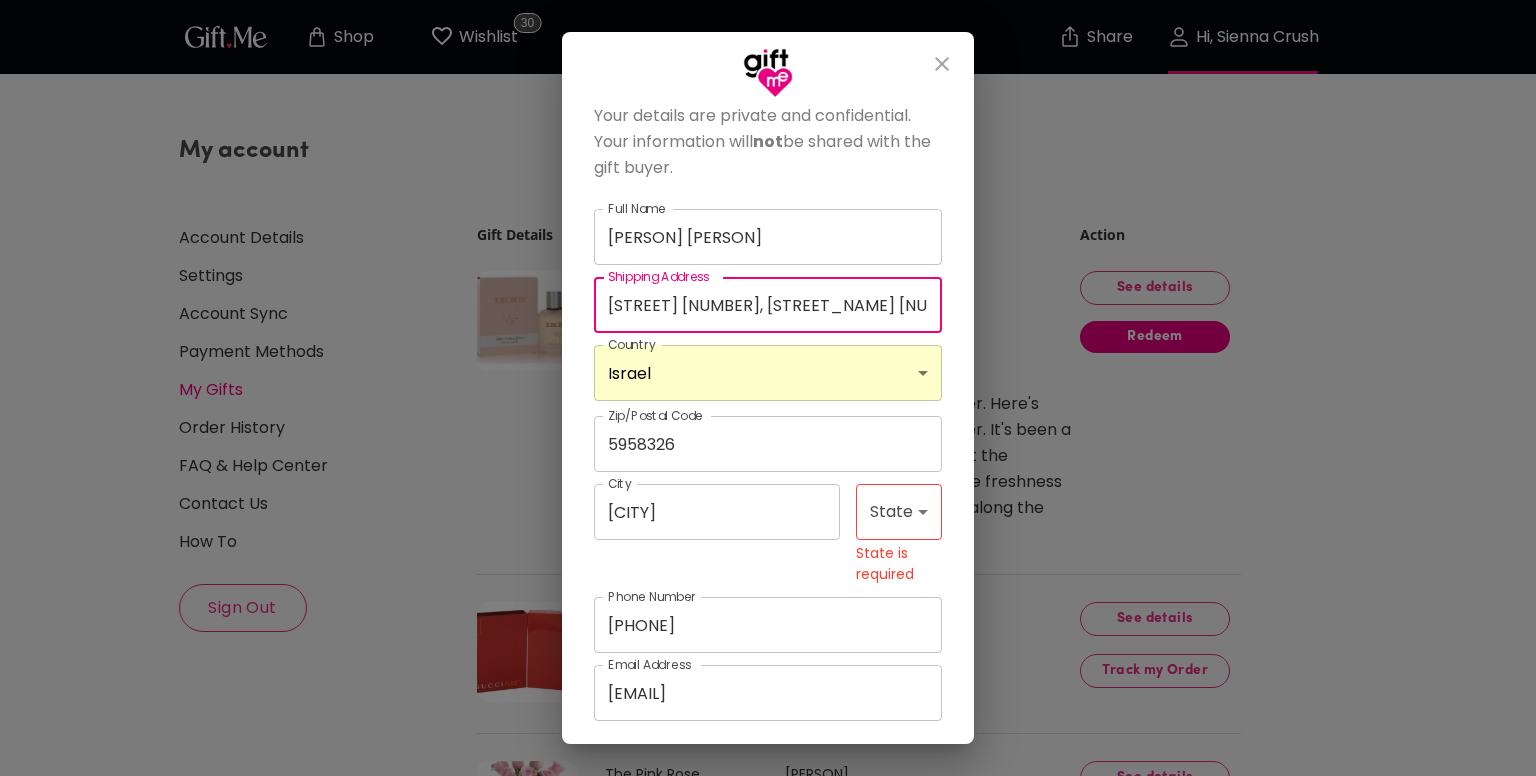 type on "[STREET] [NUMBER], [STREET_NAME] [NUMBER], [APARTMENT] [NUMBER]" 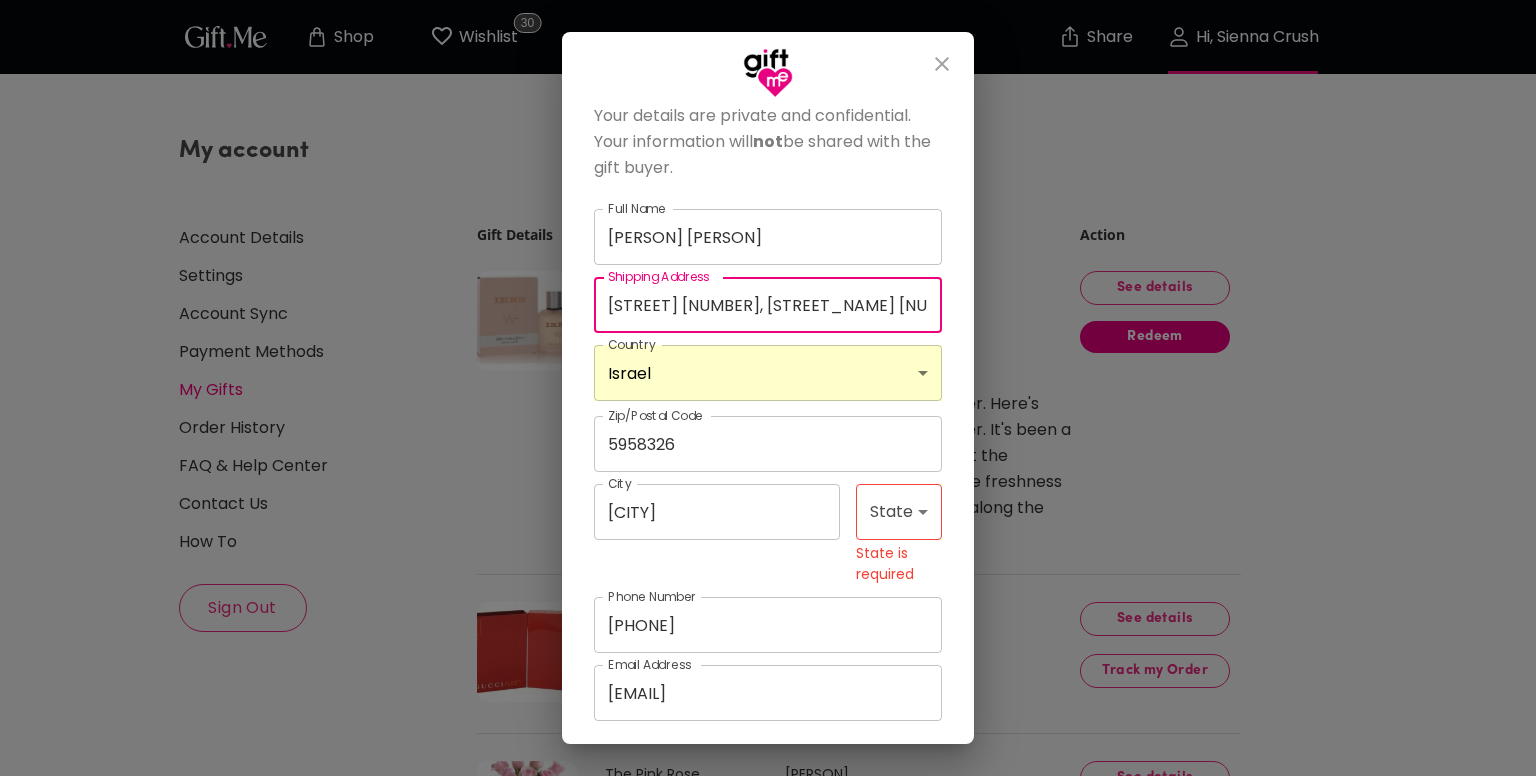click on "[COUNTRY_LIST]" at bounding box center [768, 373] 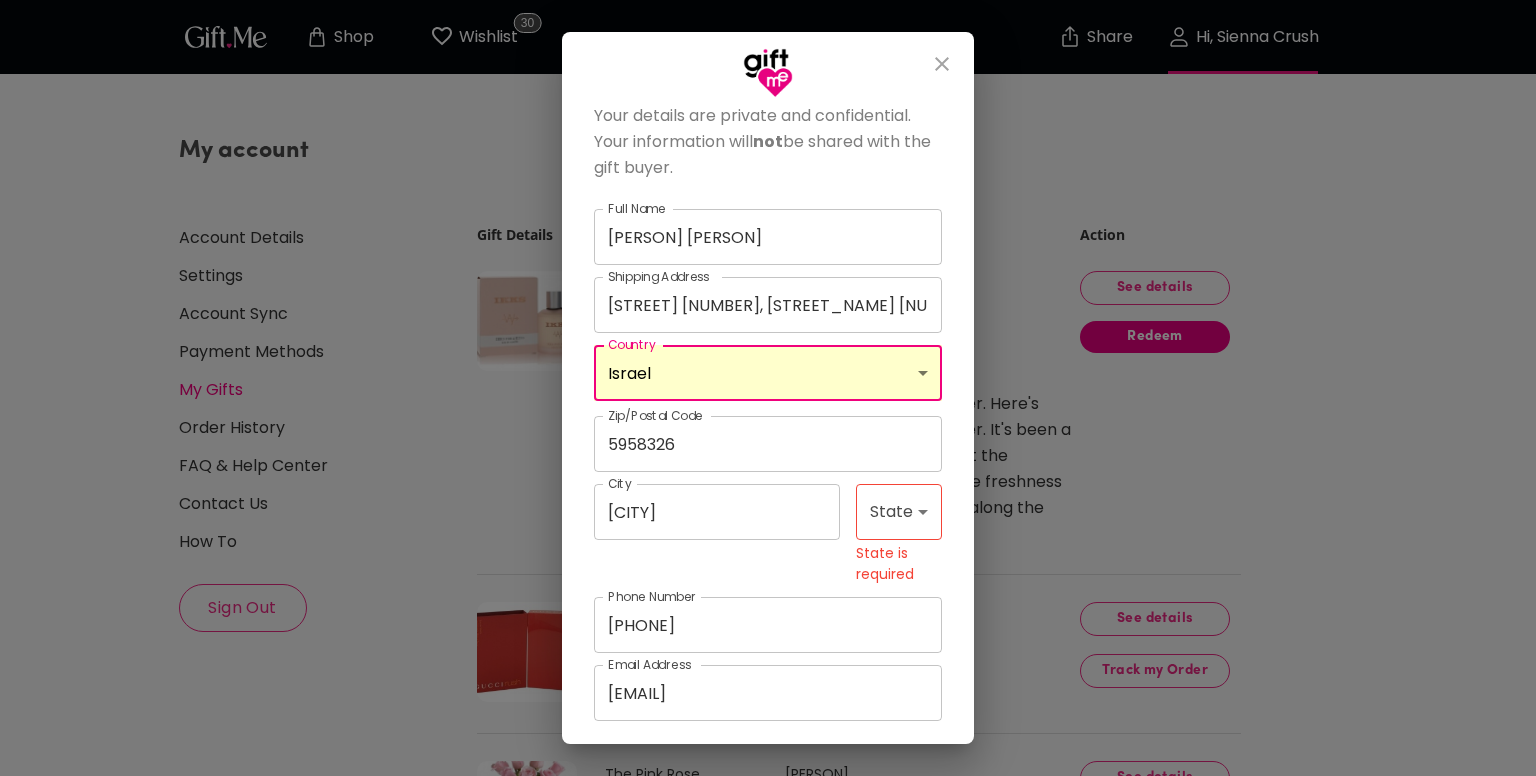 select on "IL" 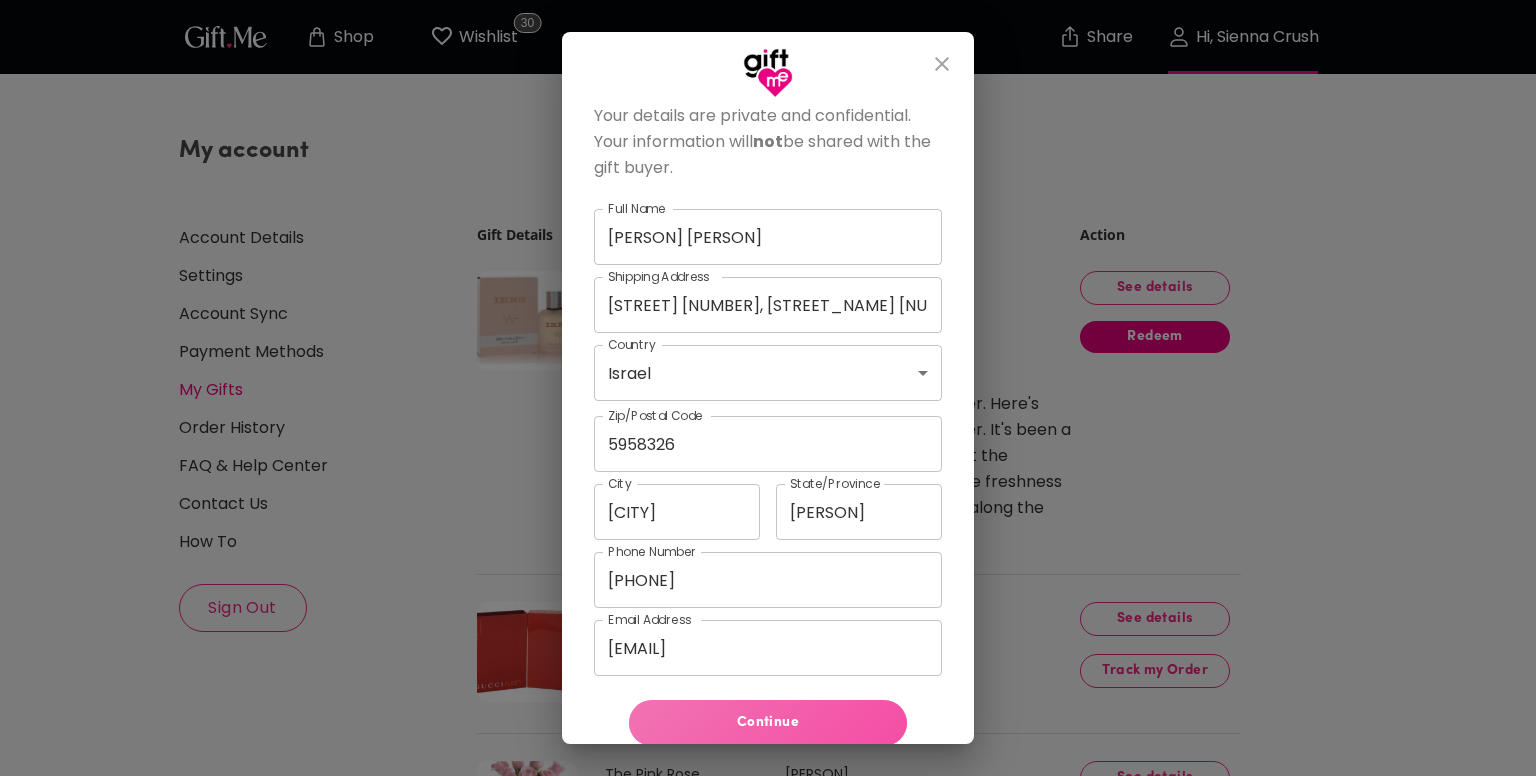 click on "Continue" at bounding box center (768, 723) 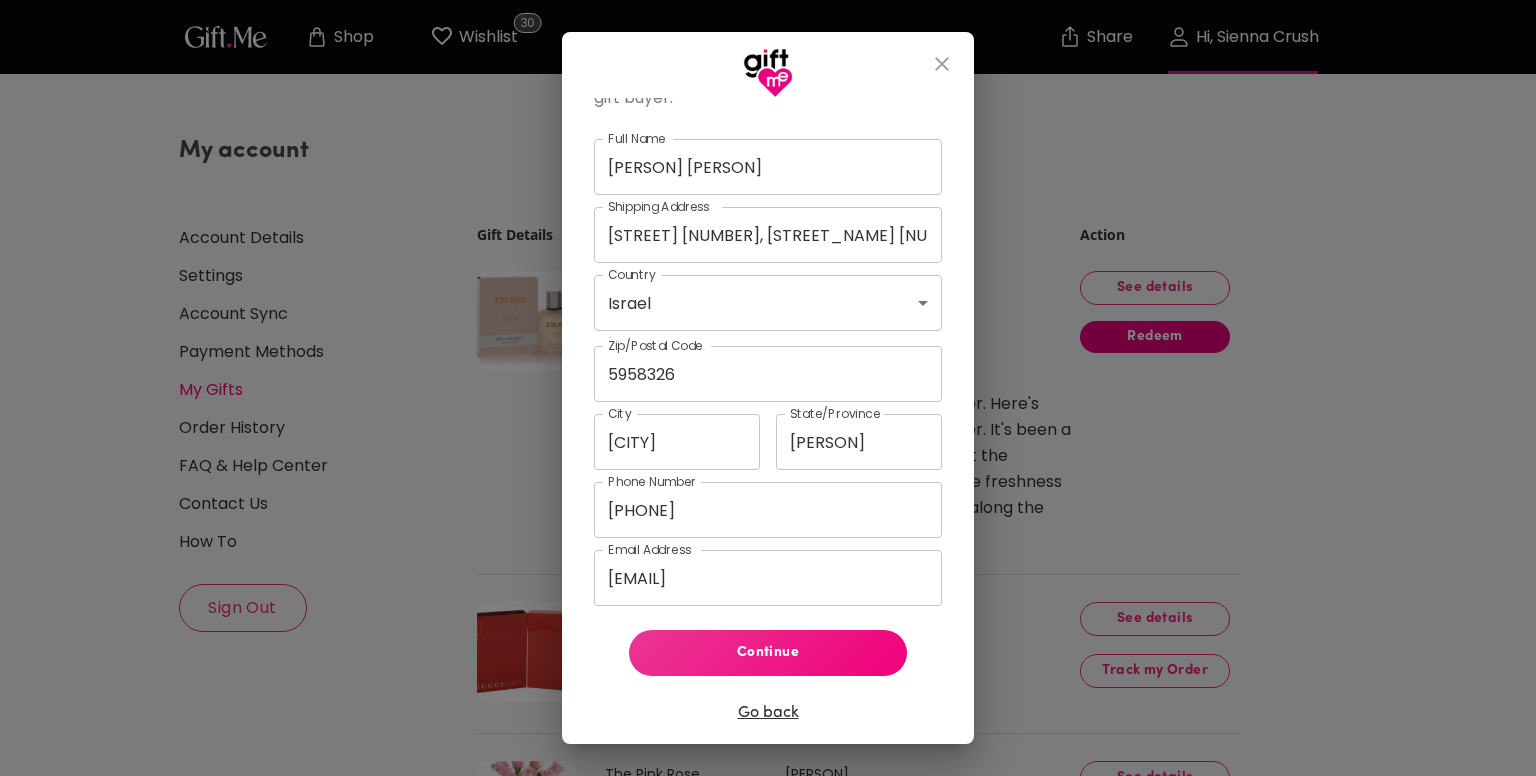 scroll, scrollTop: 472, scrollLeft: 0, axis: vertical 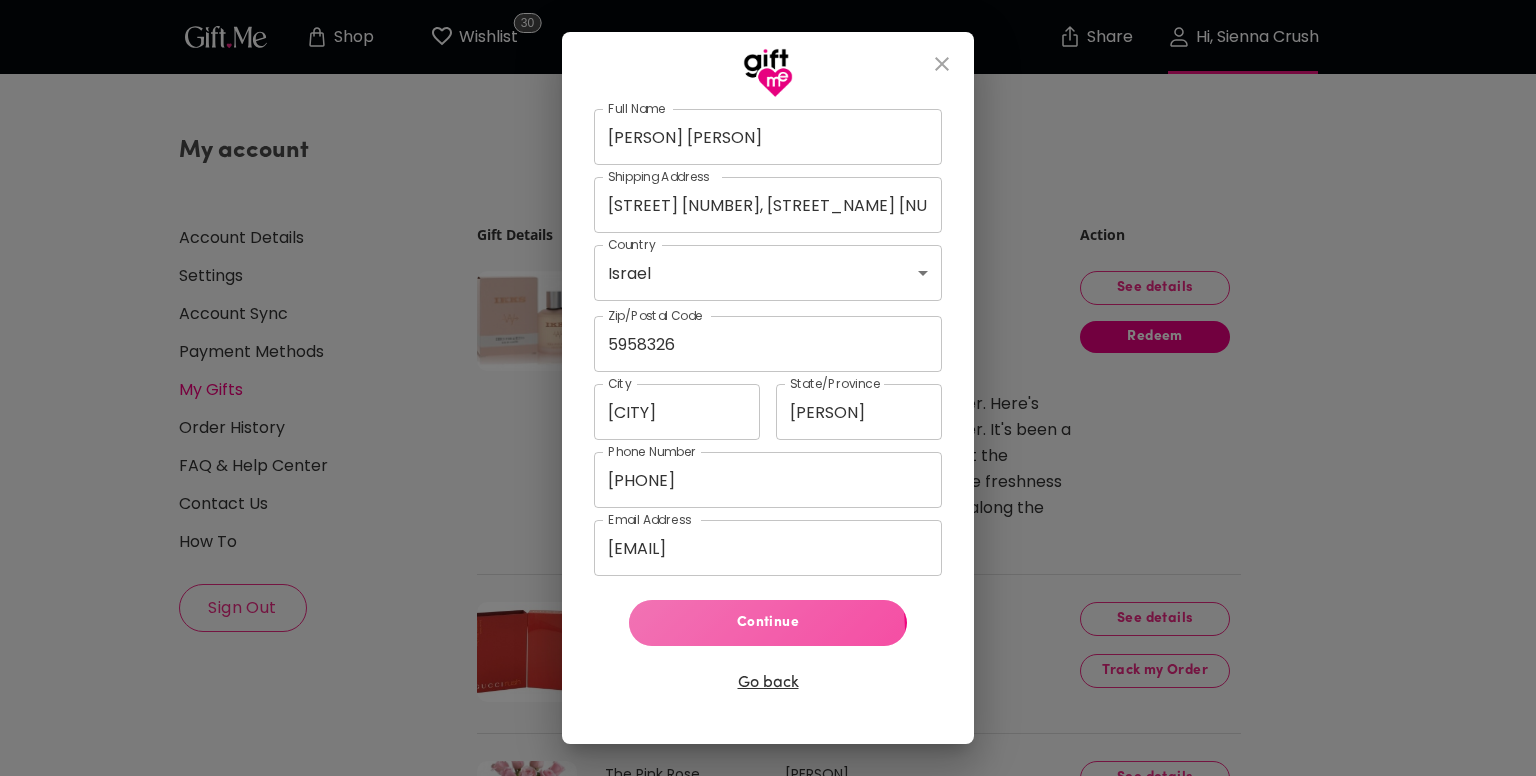 click on "Continue" at bounding box center (768, 623) 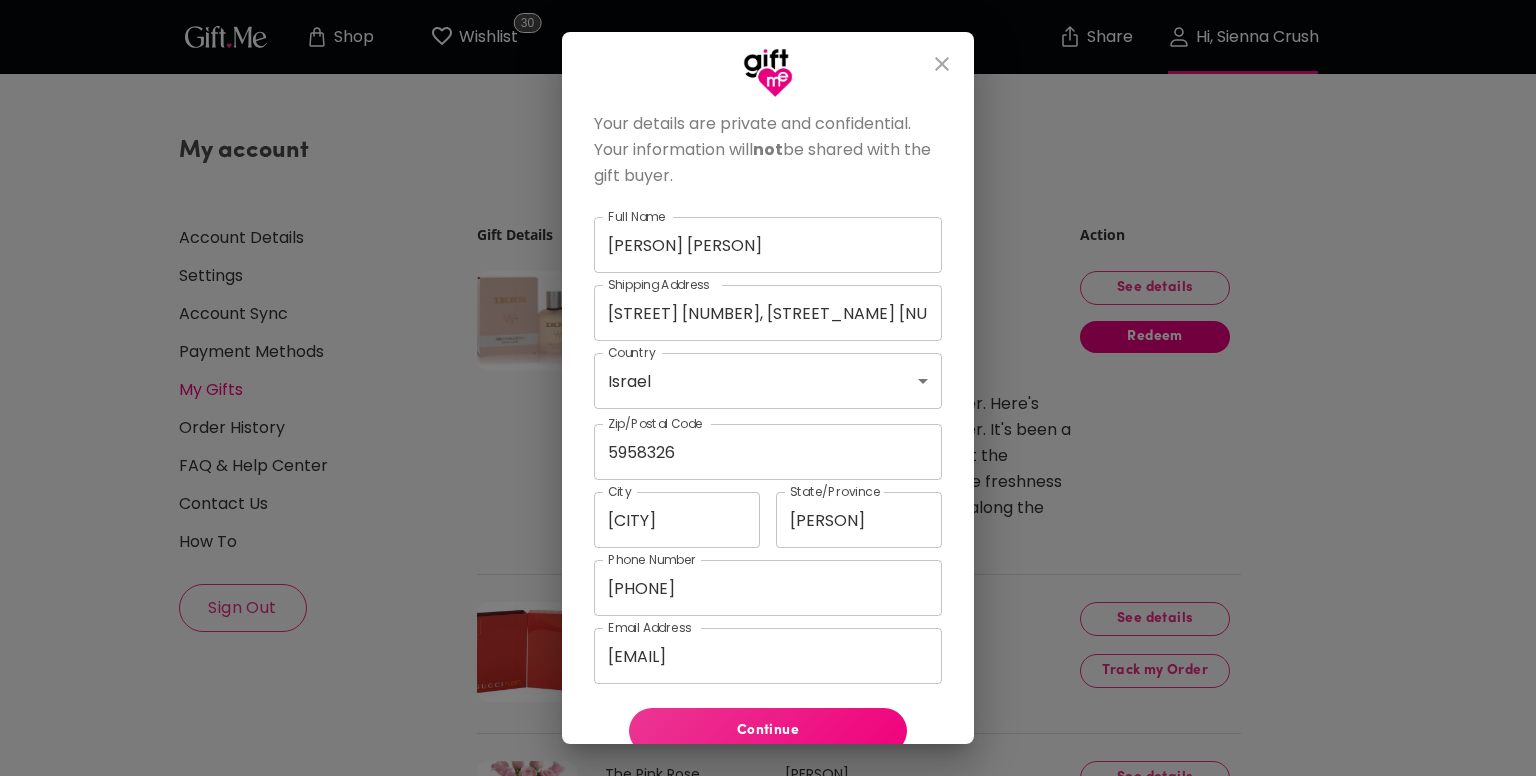 scroll, scrollTop: 472, scrollLeft: 0, axis: vertical 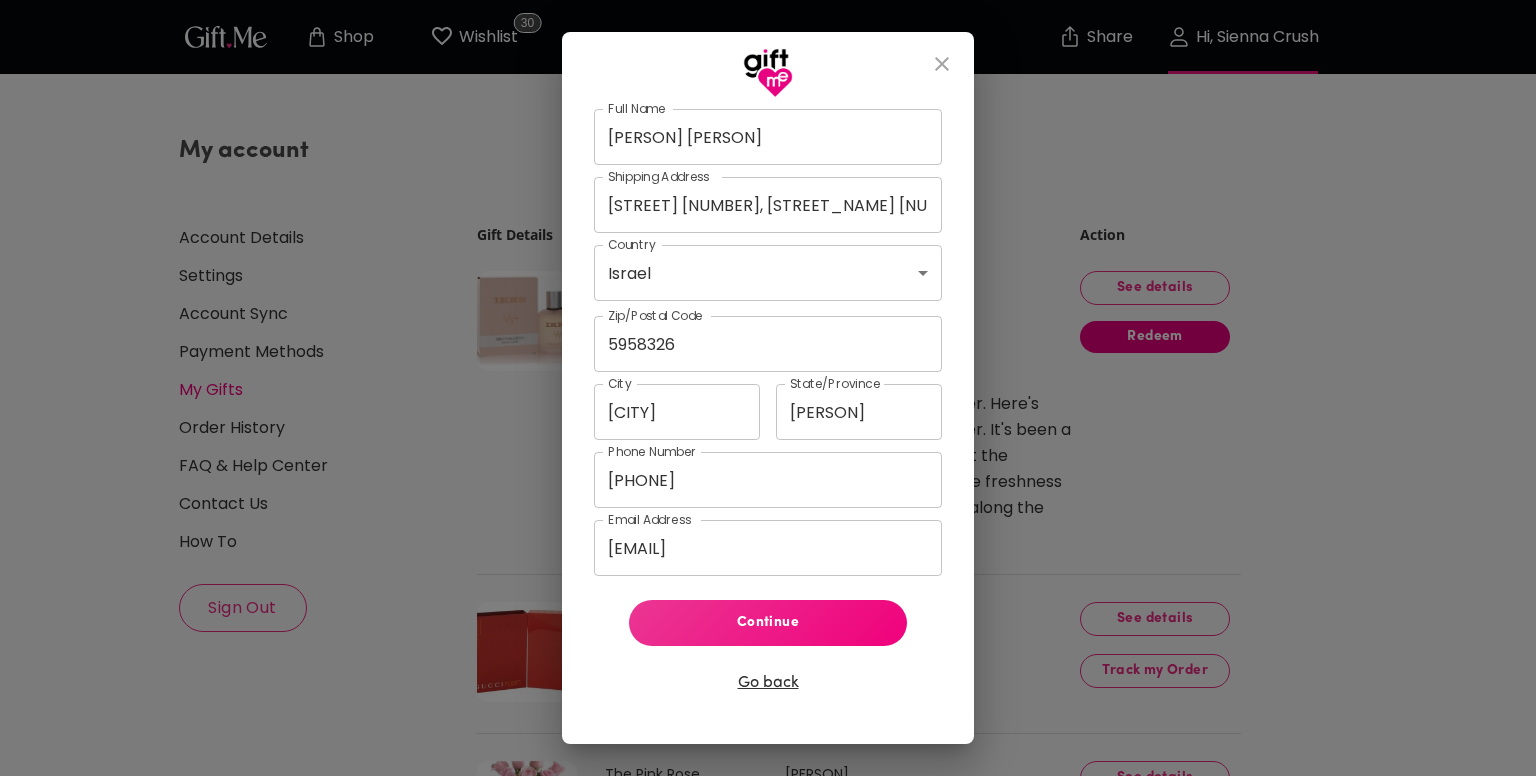 click on "Continue" at bounding box center (768, 623) 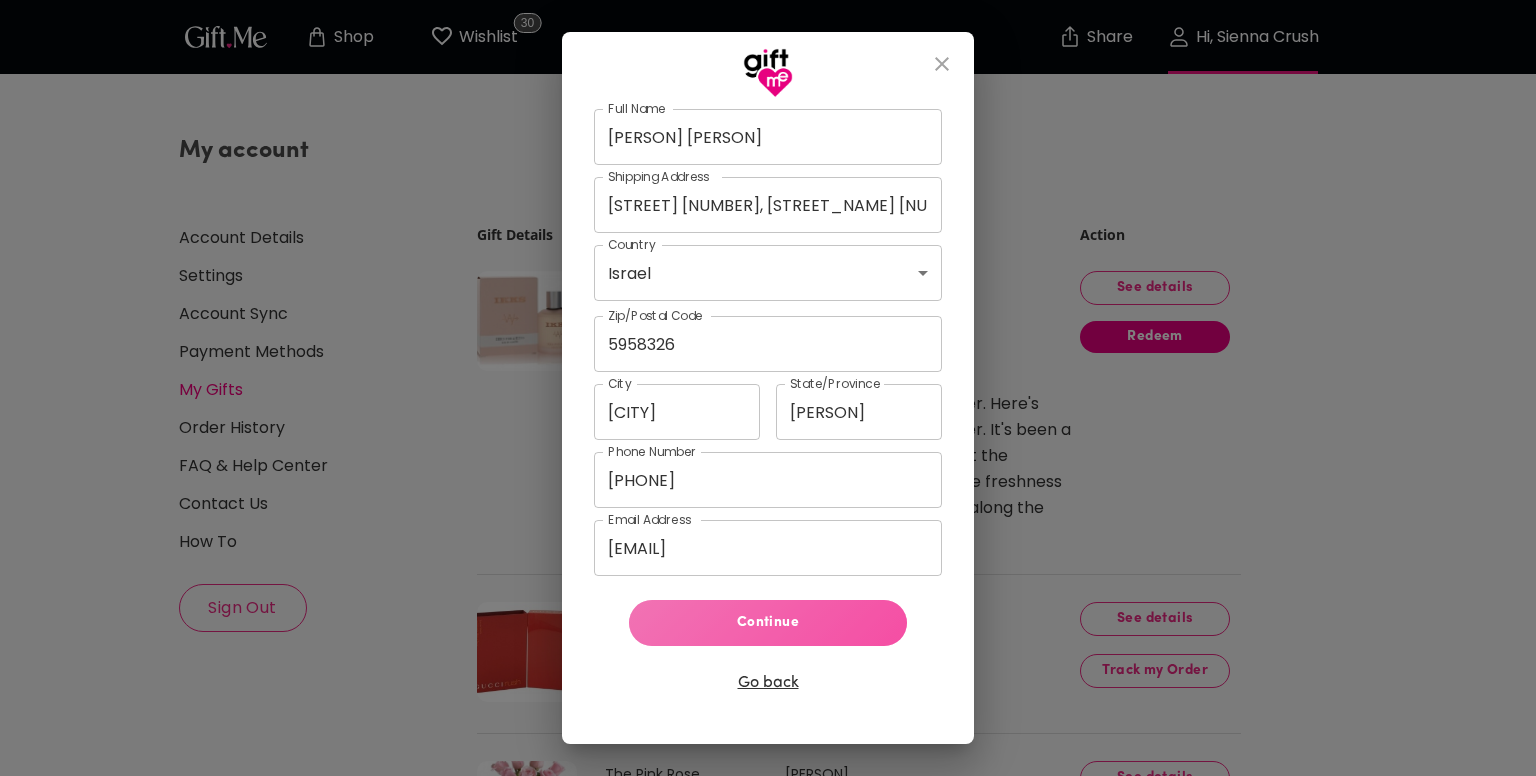 click on "Continue" at bounding box center (768, 623) 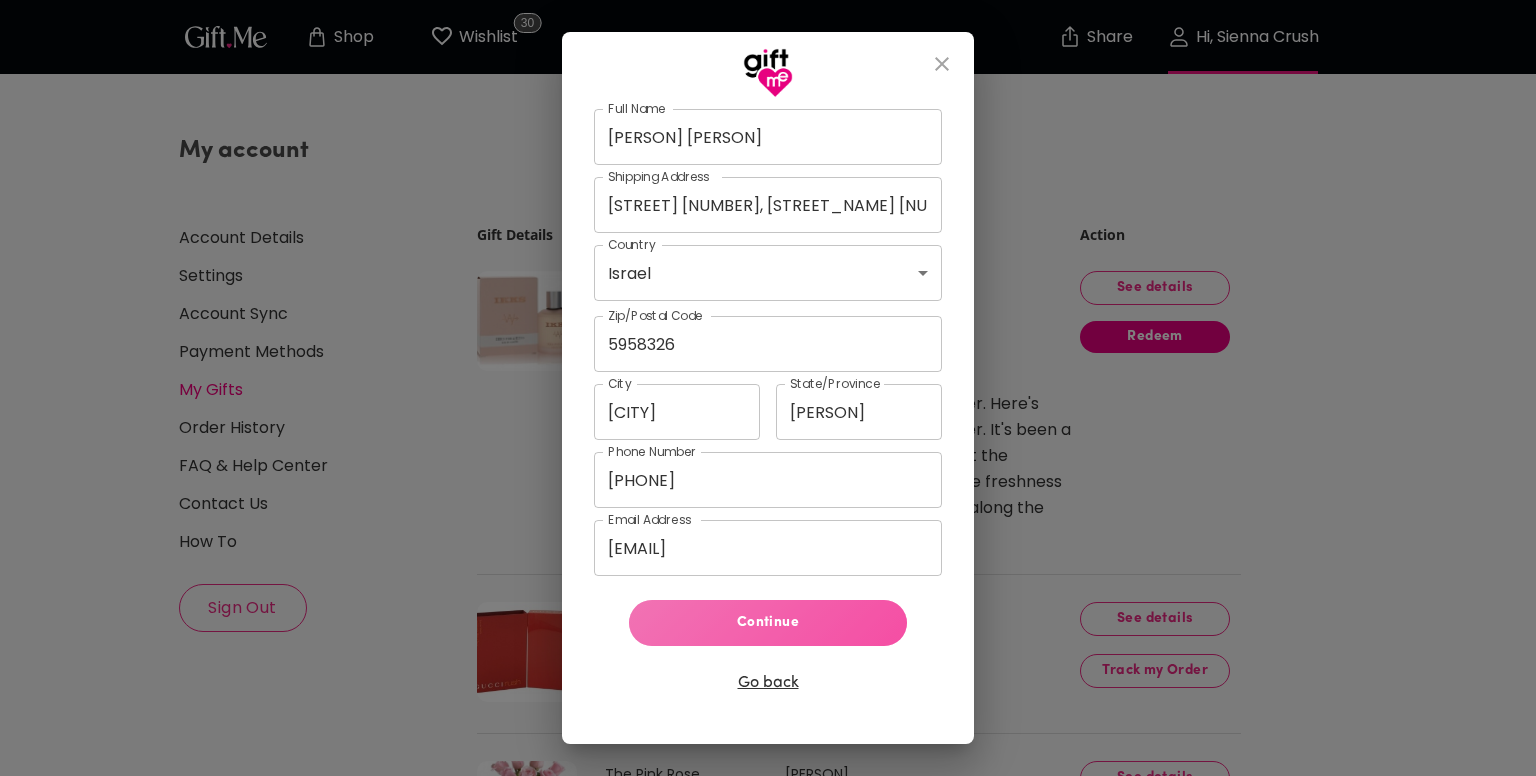 click on "Continue" at bounding box center (768, 623) 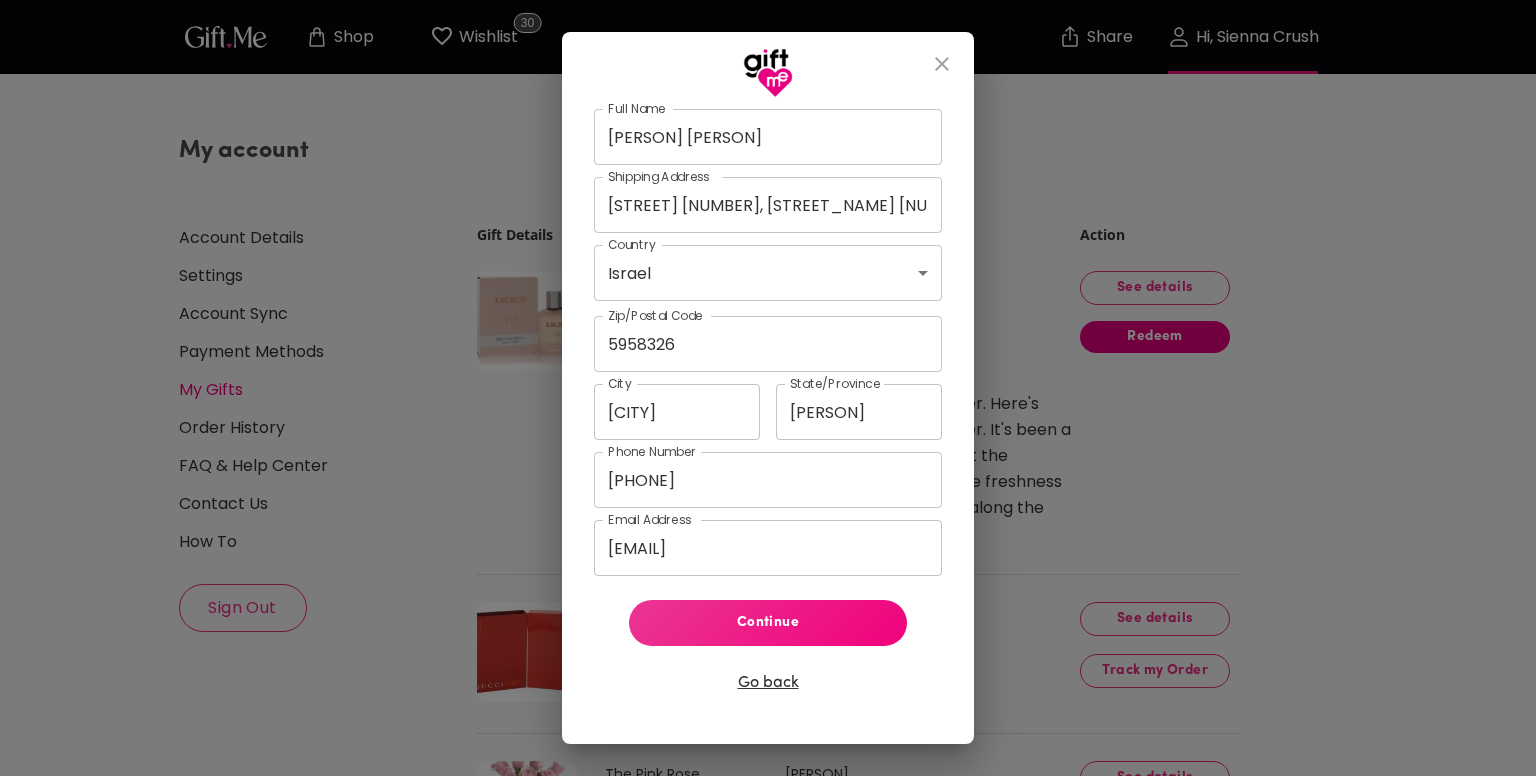 click on "Continue" at bounding box center (768, 623) 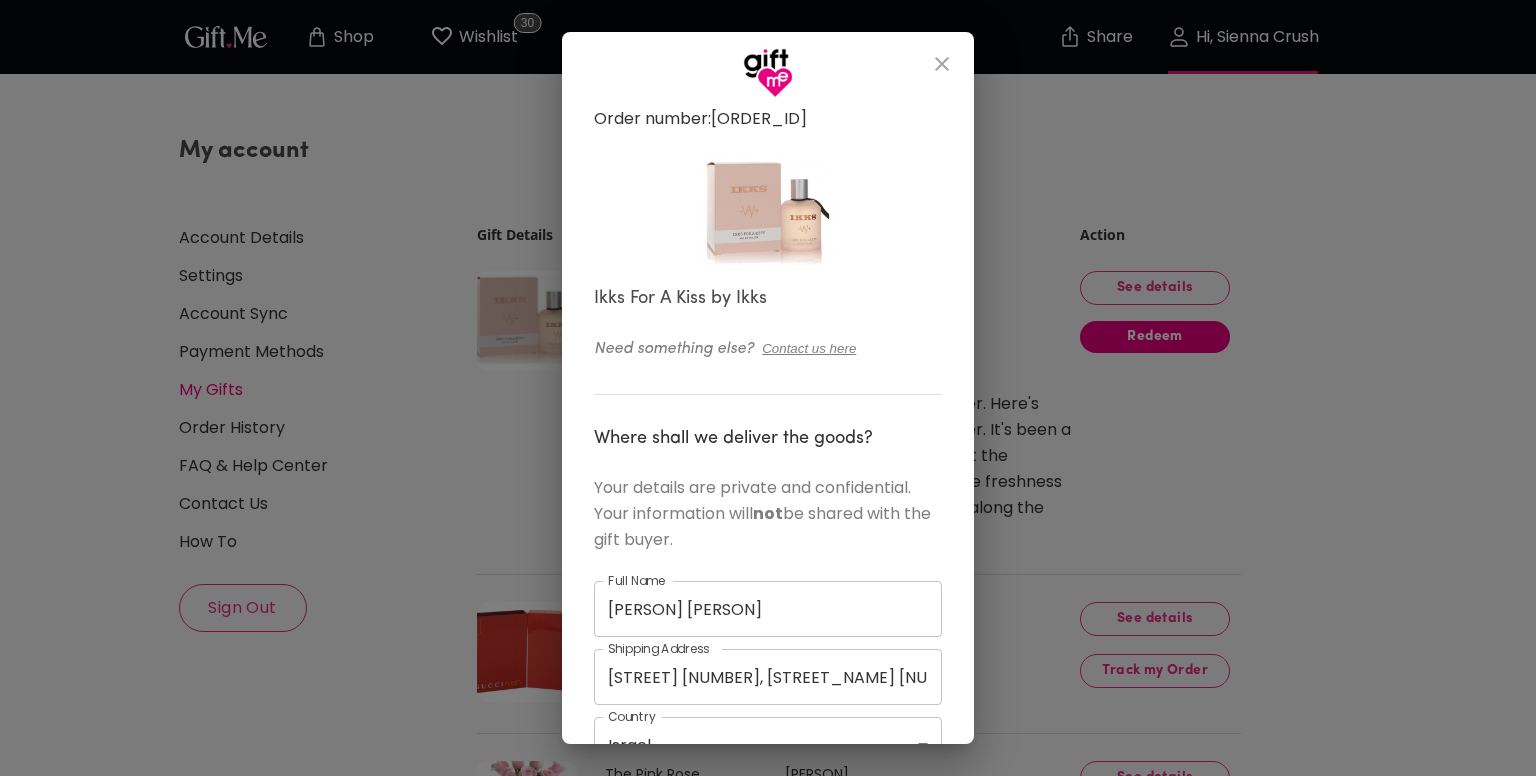 scroll, scrollTop: 472, scrollLeft: 0, axis: vertical 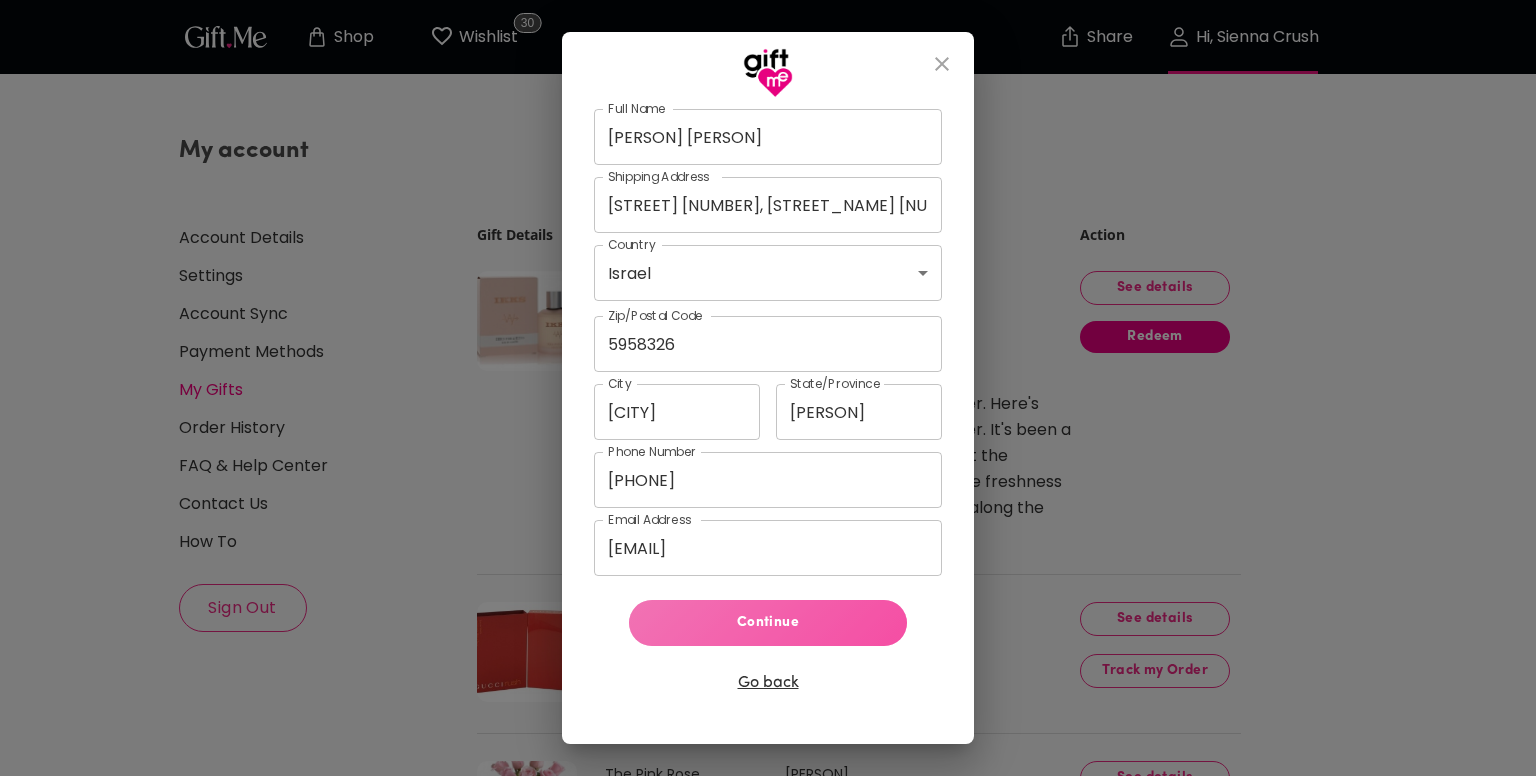 click on "Continue" at bounding box center (768, 623) 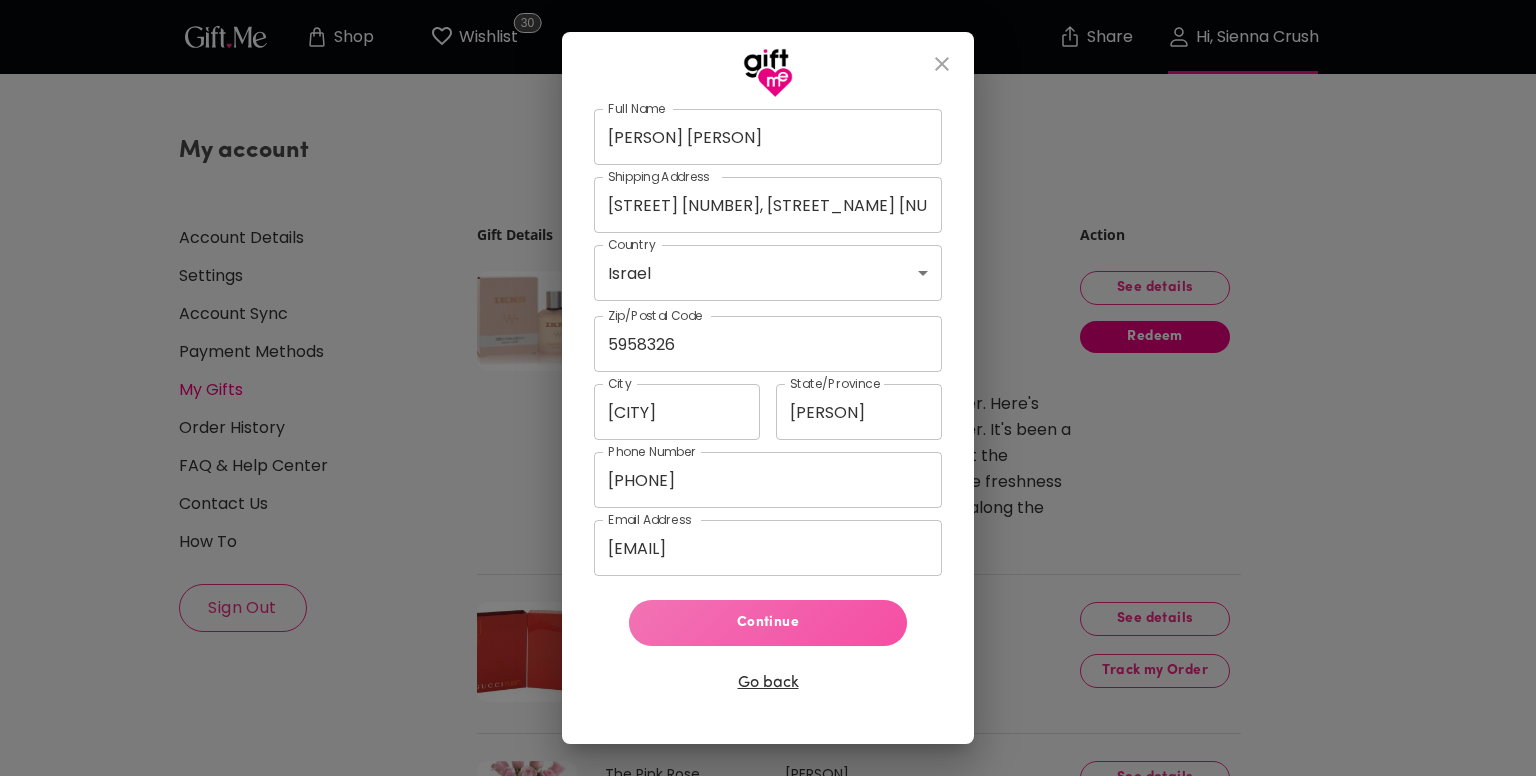 click on "Continue" at bounding box center [768, 623] 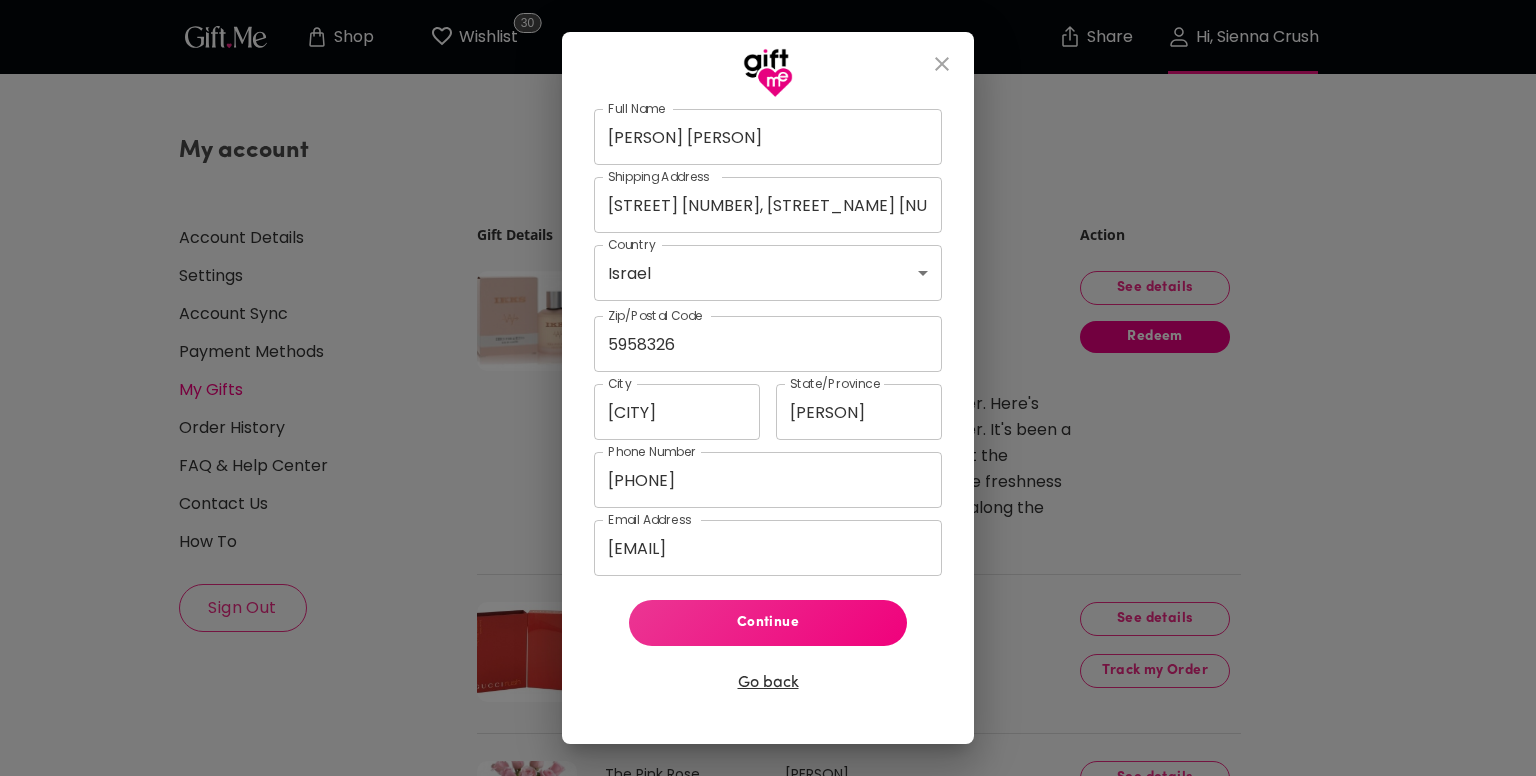click on "Continue" at bounding box center [768, 623] 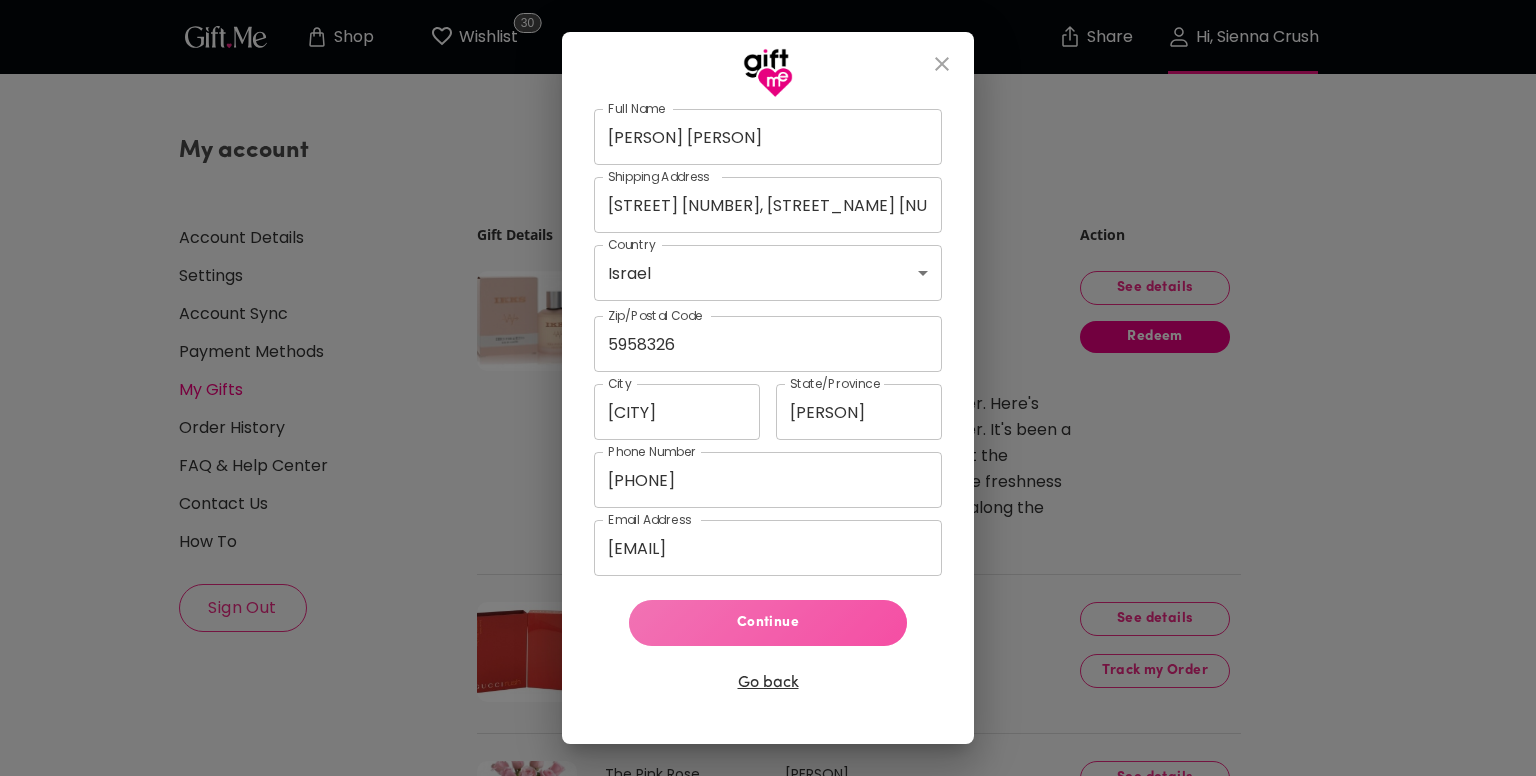 click on "Continue" at bounding box center [768, 623] 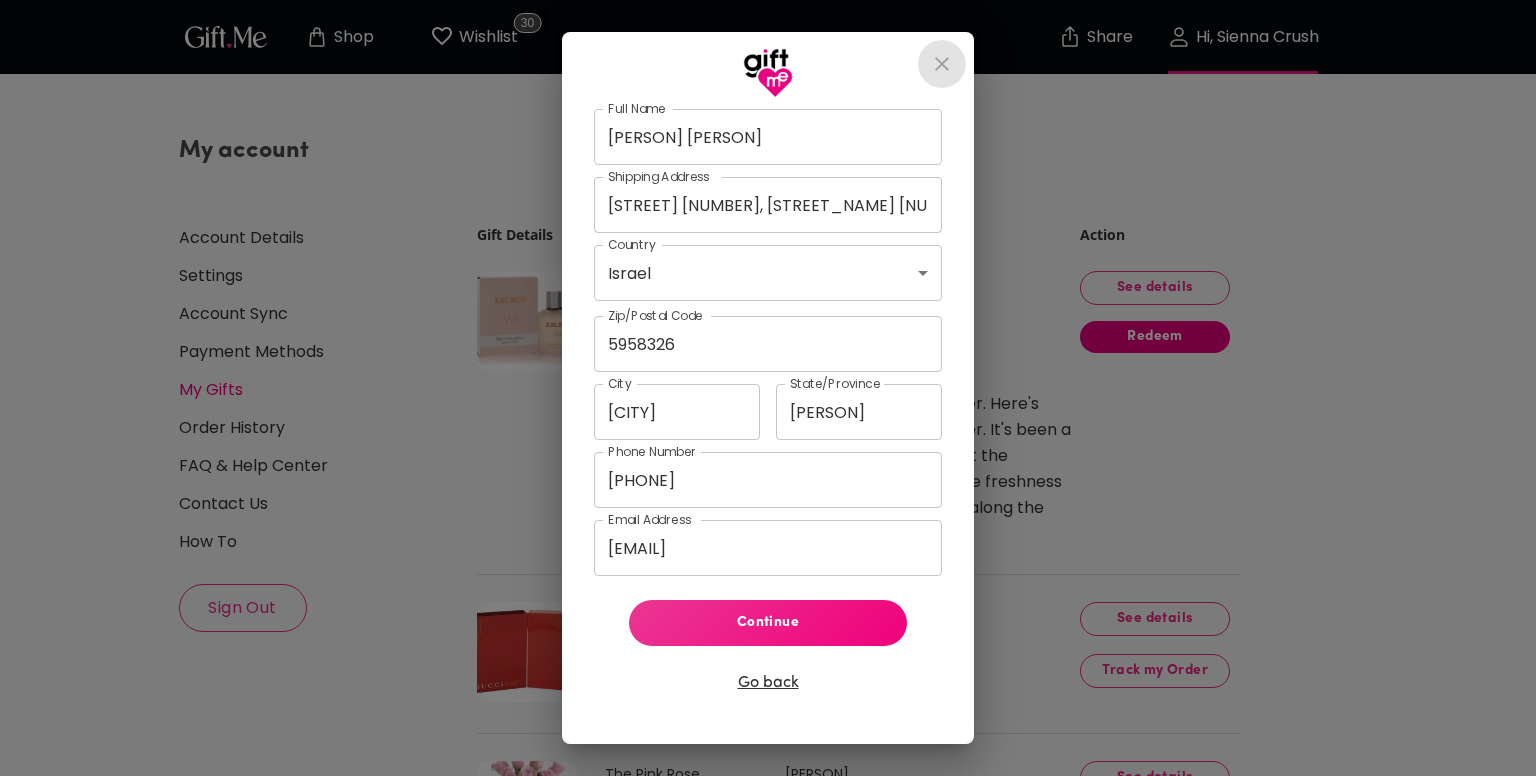click 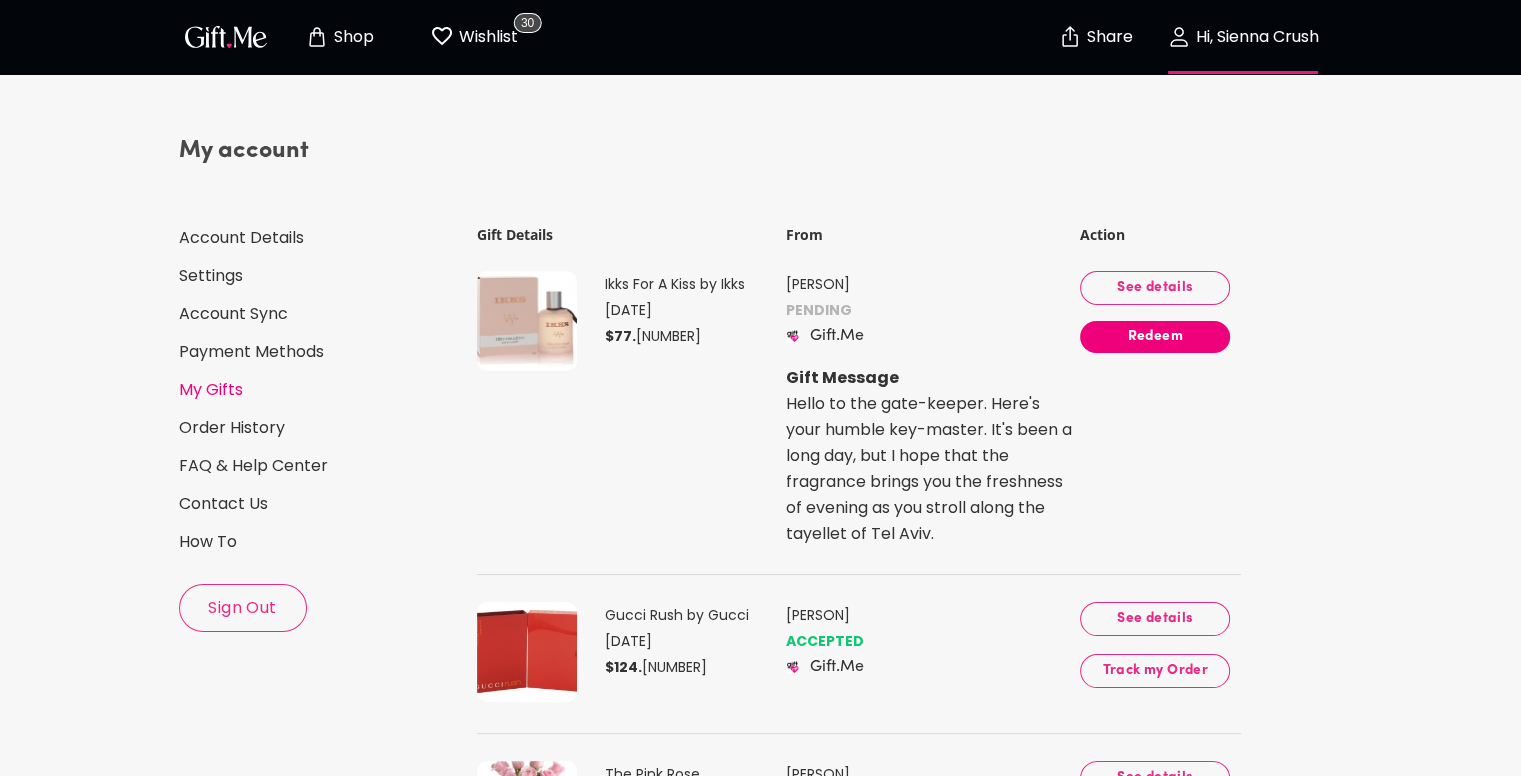 click on "Redeem" at bounding box center [1155, 337] 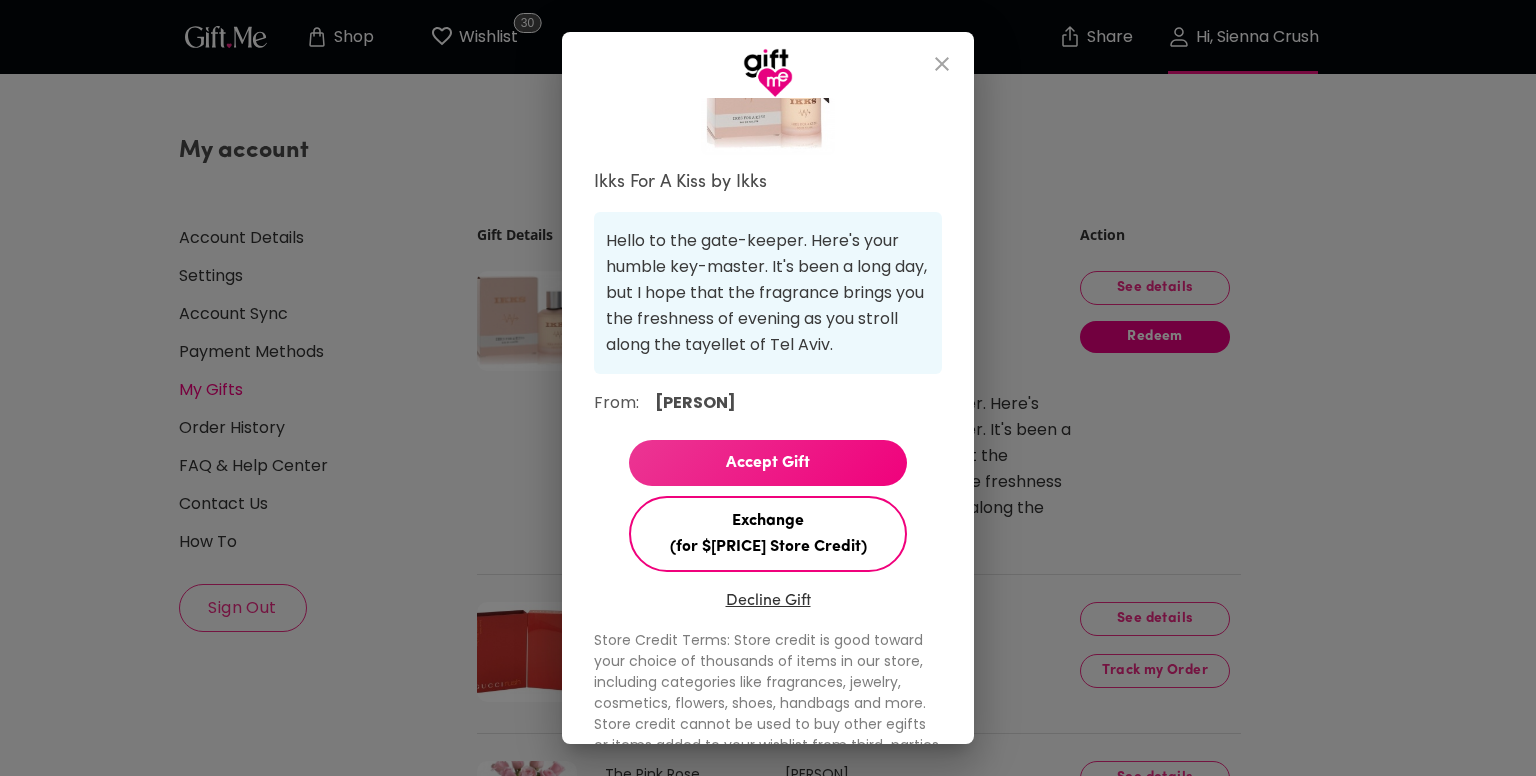 scroll, scrollTop: 234, scrollLeft: 0, axis: vertical 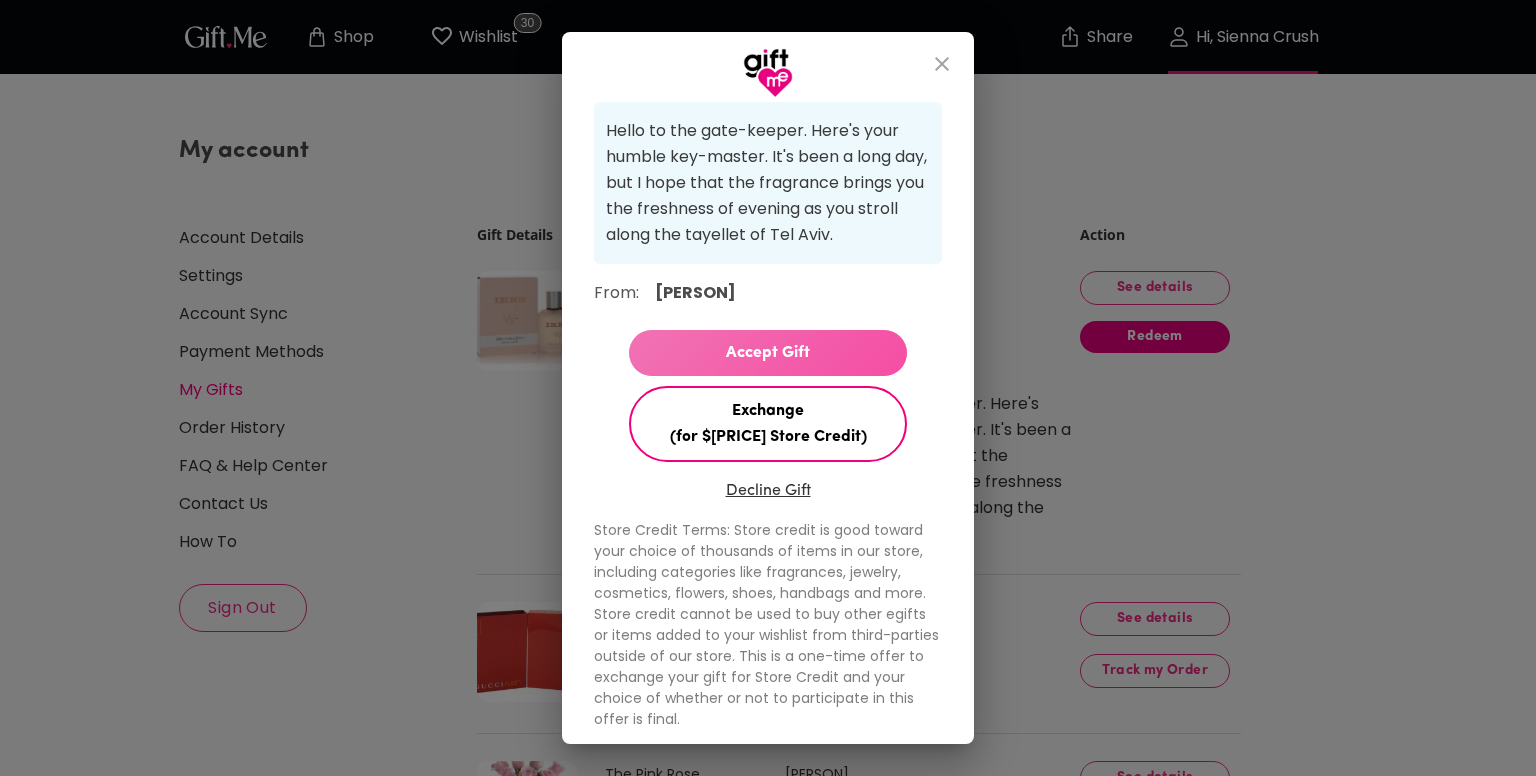 click on "Accept Gift" at bounding box center (768, 353) 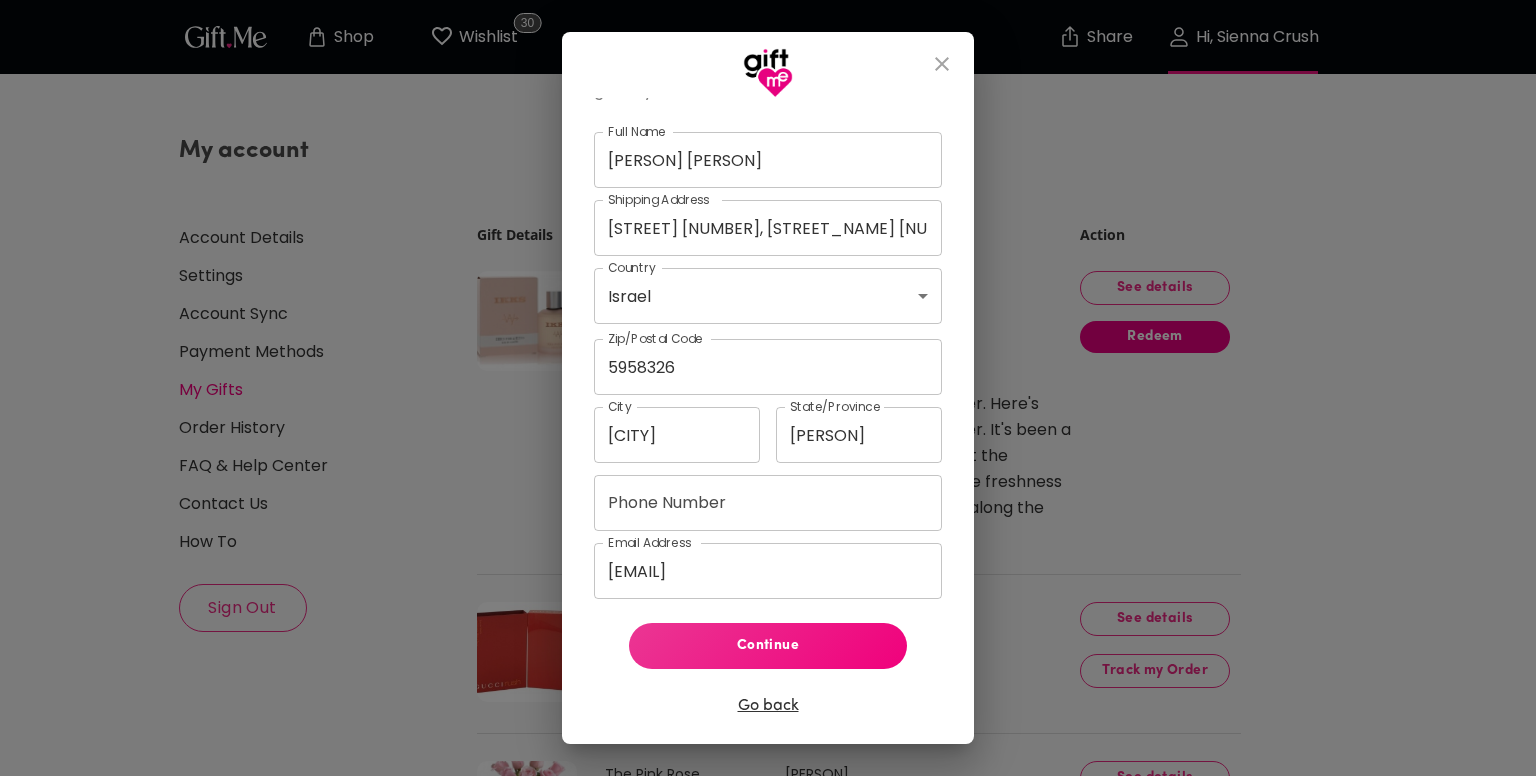 scroll, scrollTop: 470, scrollLeft: 0, axis: vertical 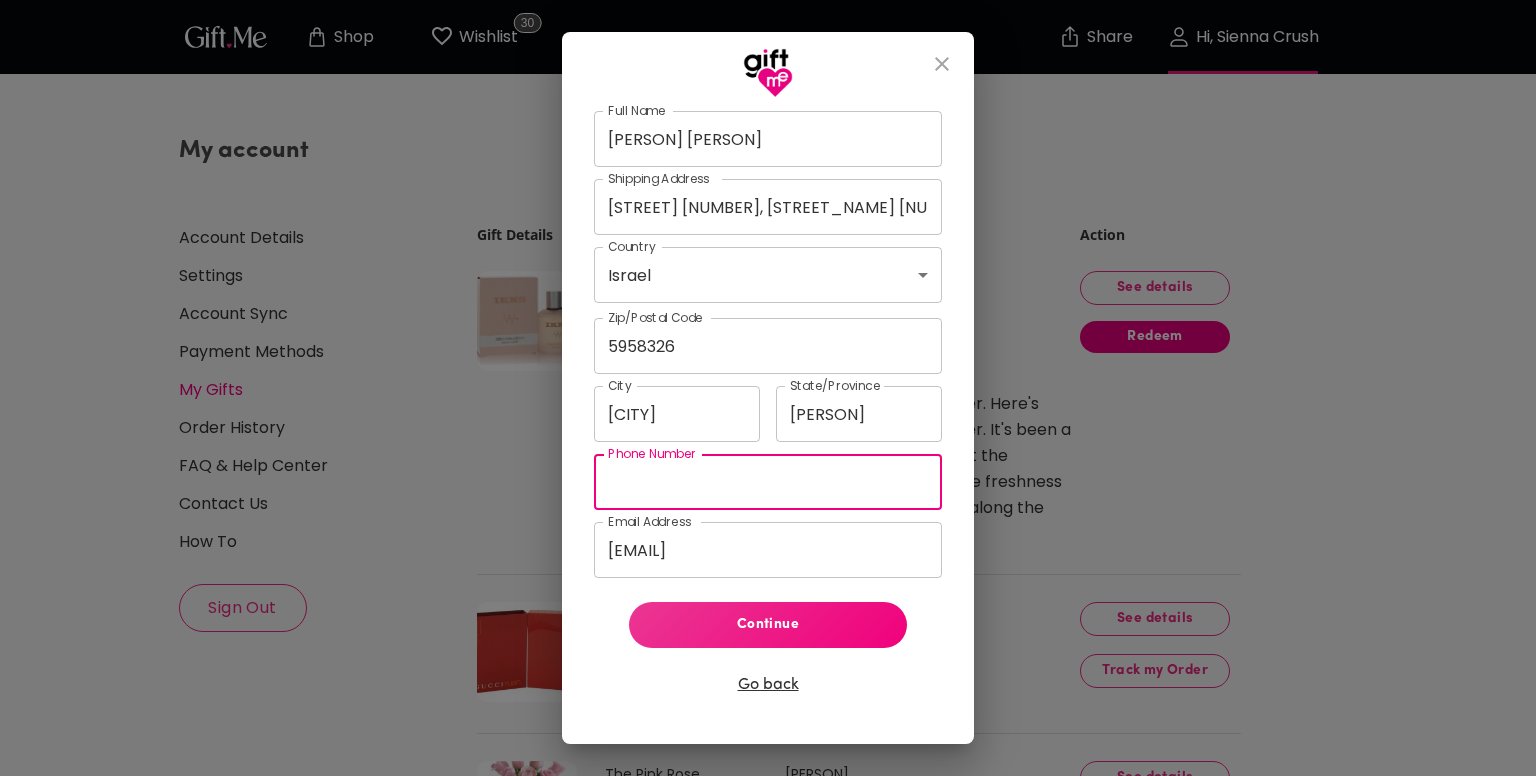 click on "Phone Number" at bounding box center (768, 482) 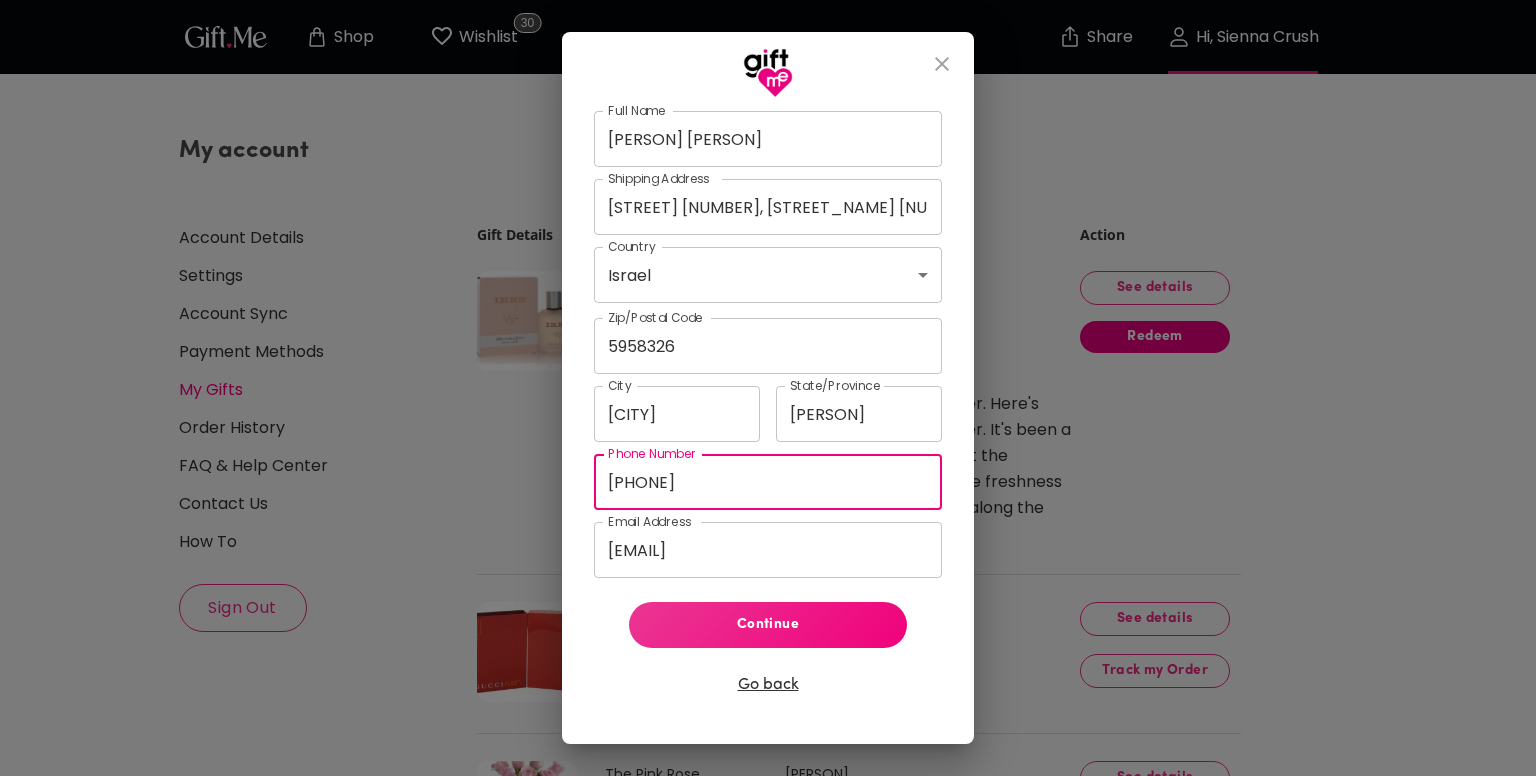 type on "[PHONE]" 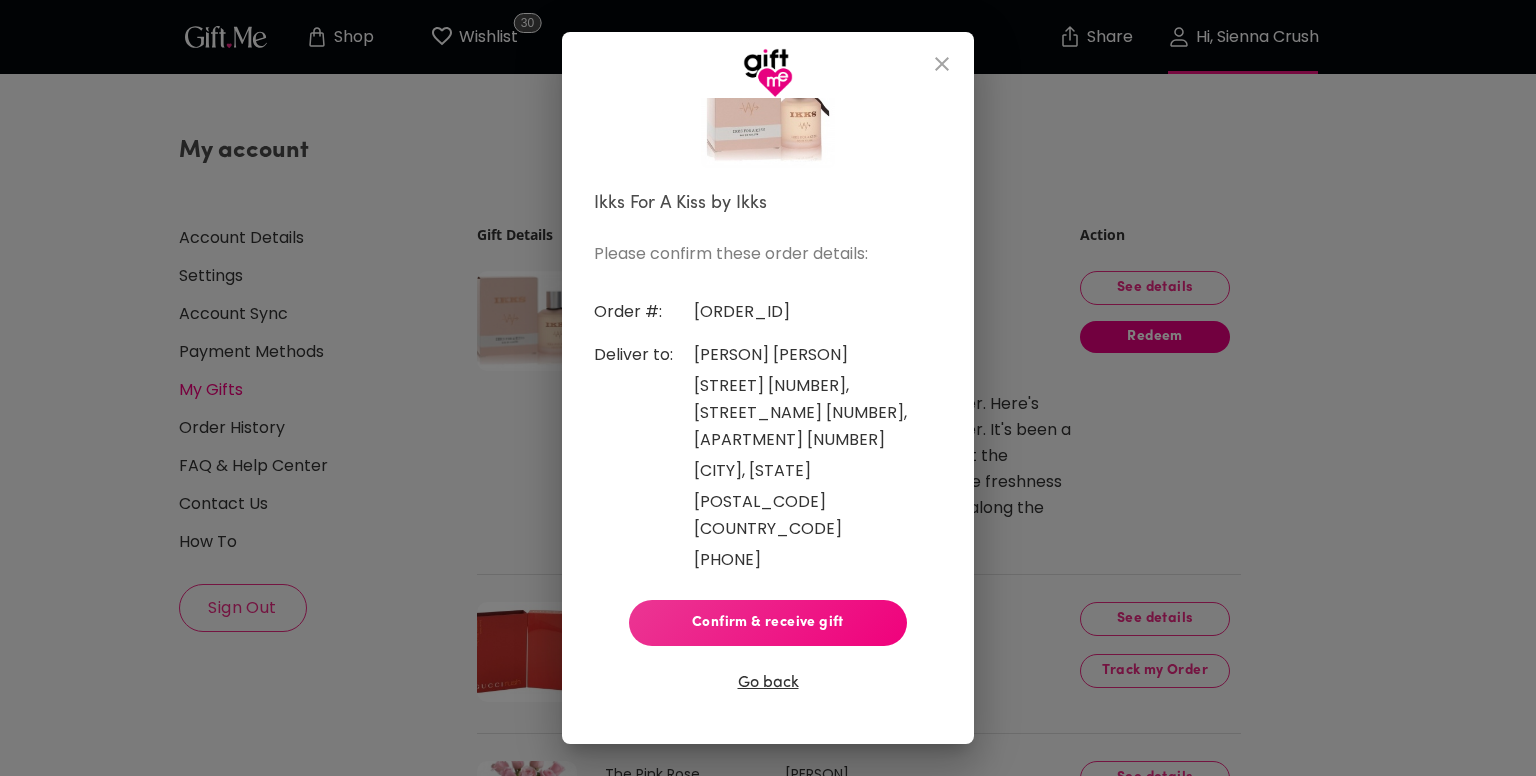 scroll, scrollTop: 15, scrollLeft: 0, axis: vertical 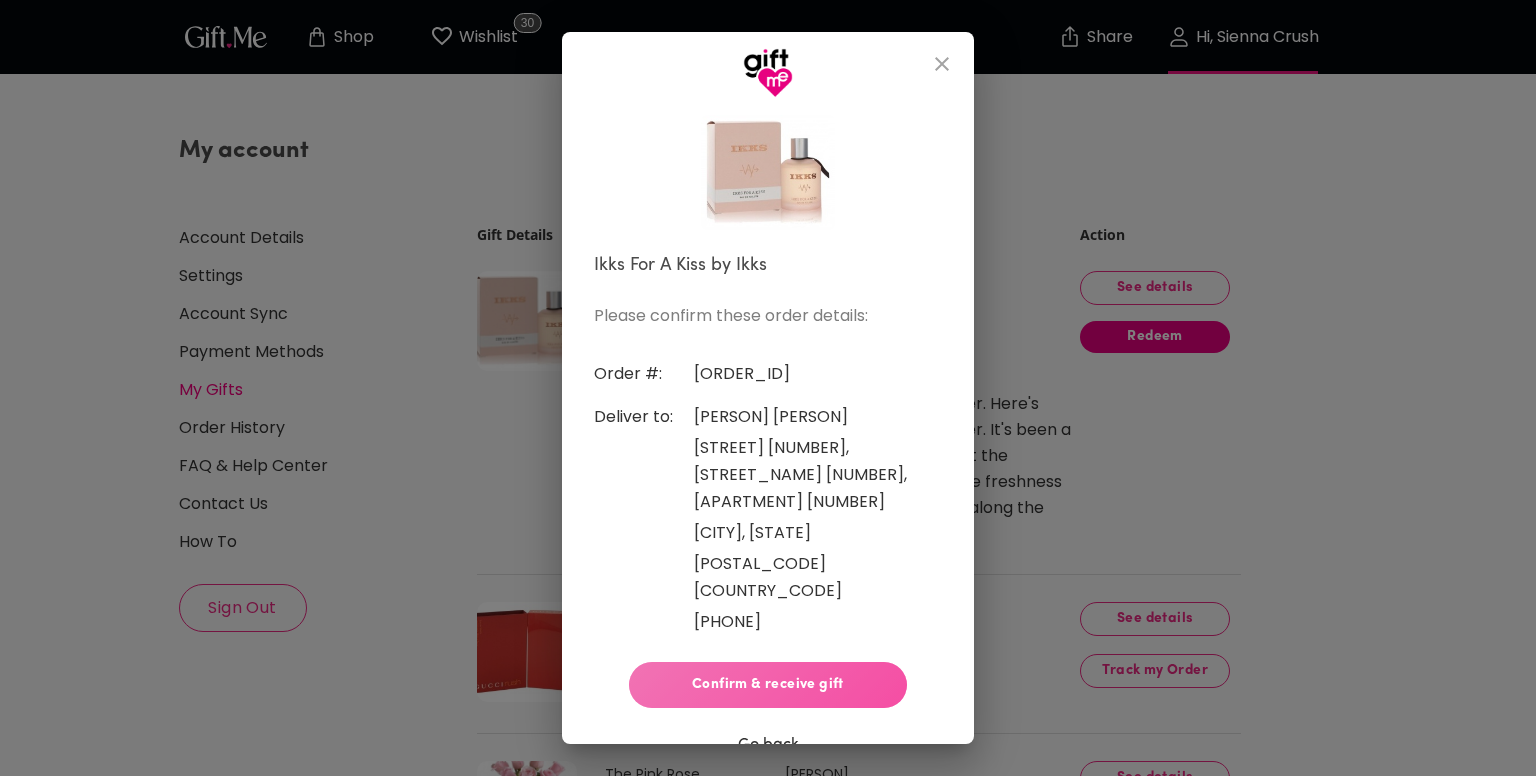 click on "Confirm & receive gift" at bounding box center (768, 685) 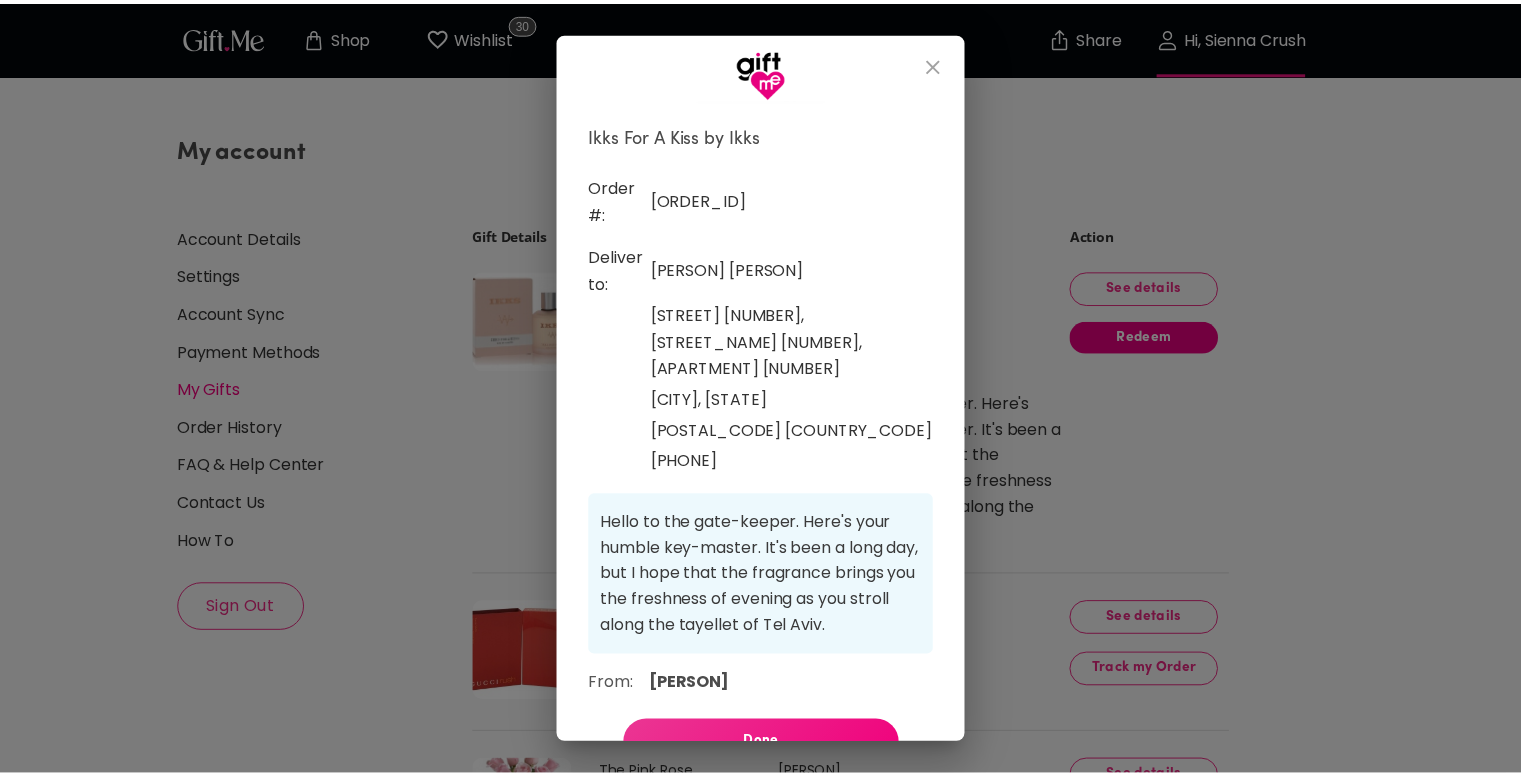 scroll, scrollTop: 153, scrollLeft: 0, axis: vertical 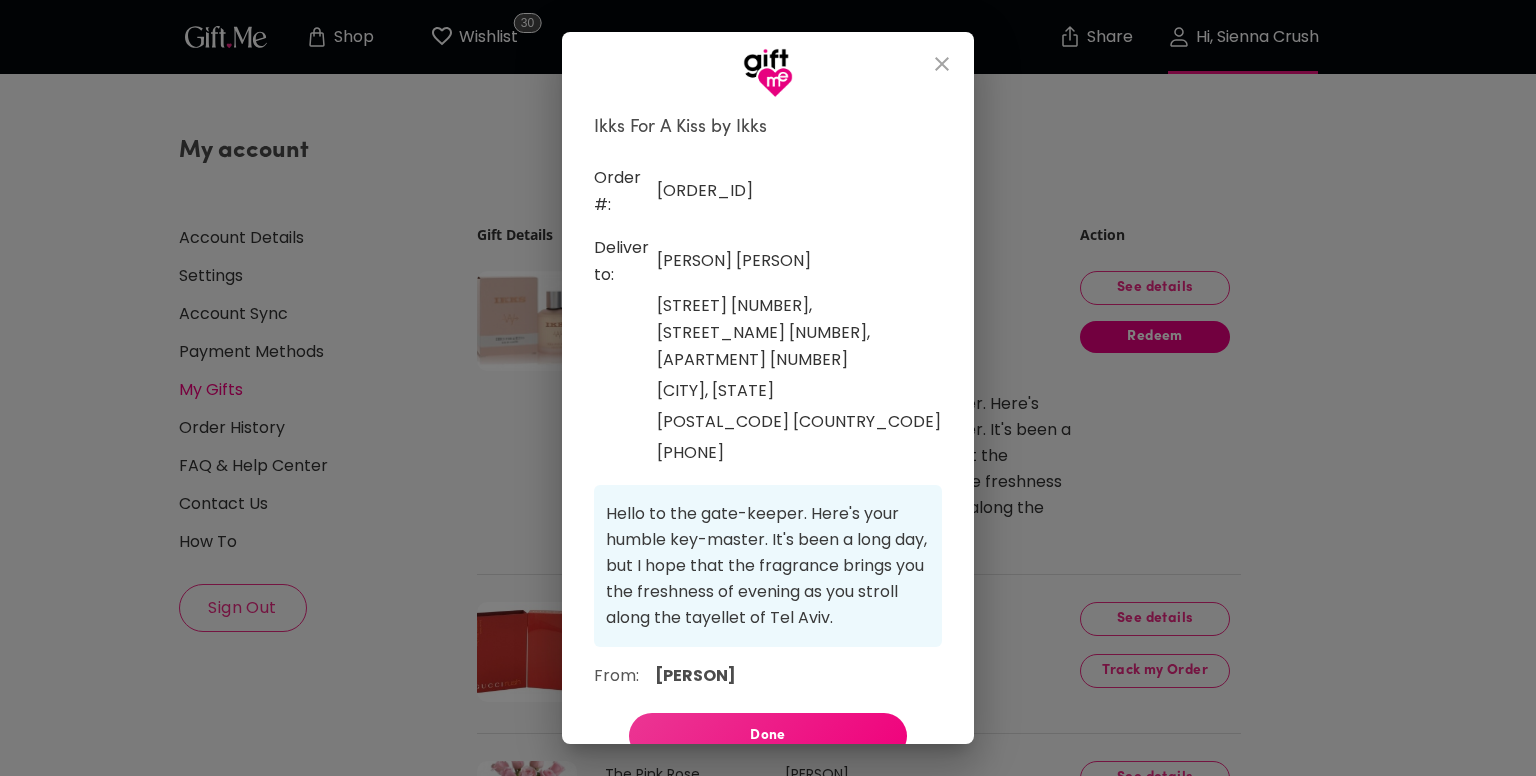 click on "Done" at bounding box center [768, 736] 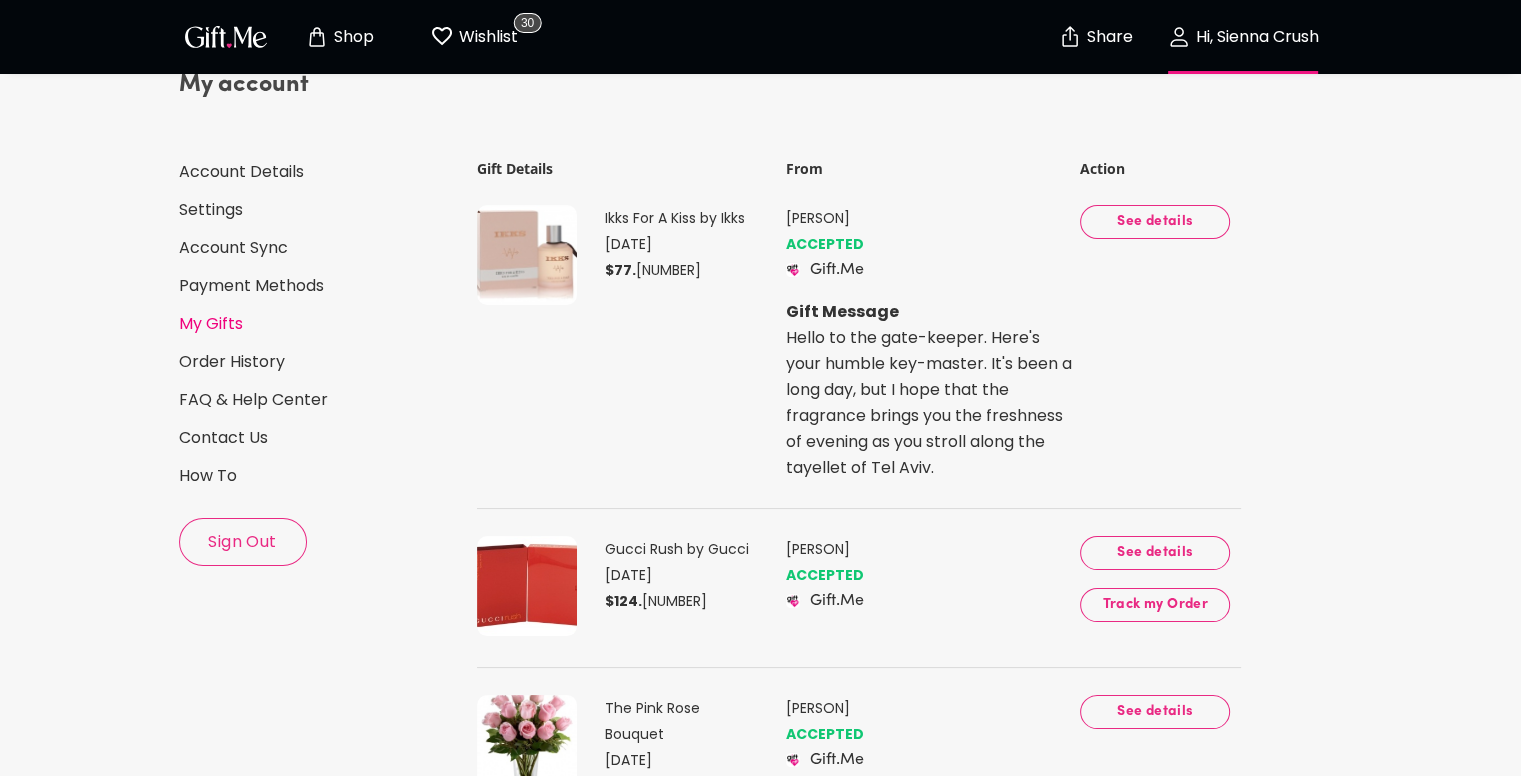 scroll, scrollTop: 0, scrollLeft: 0, axis: both 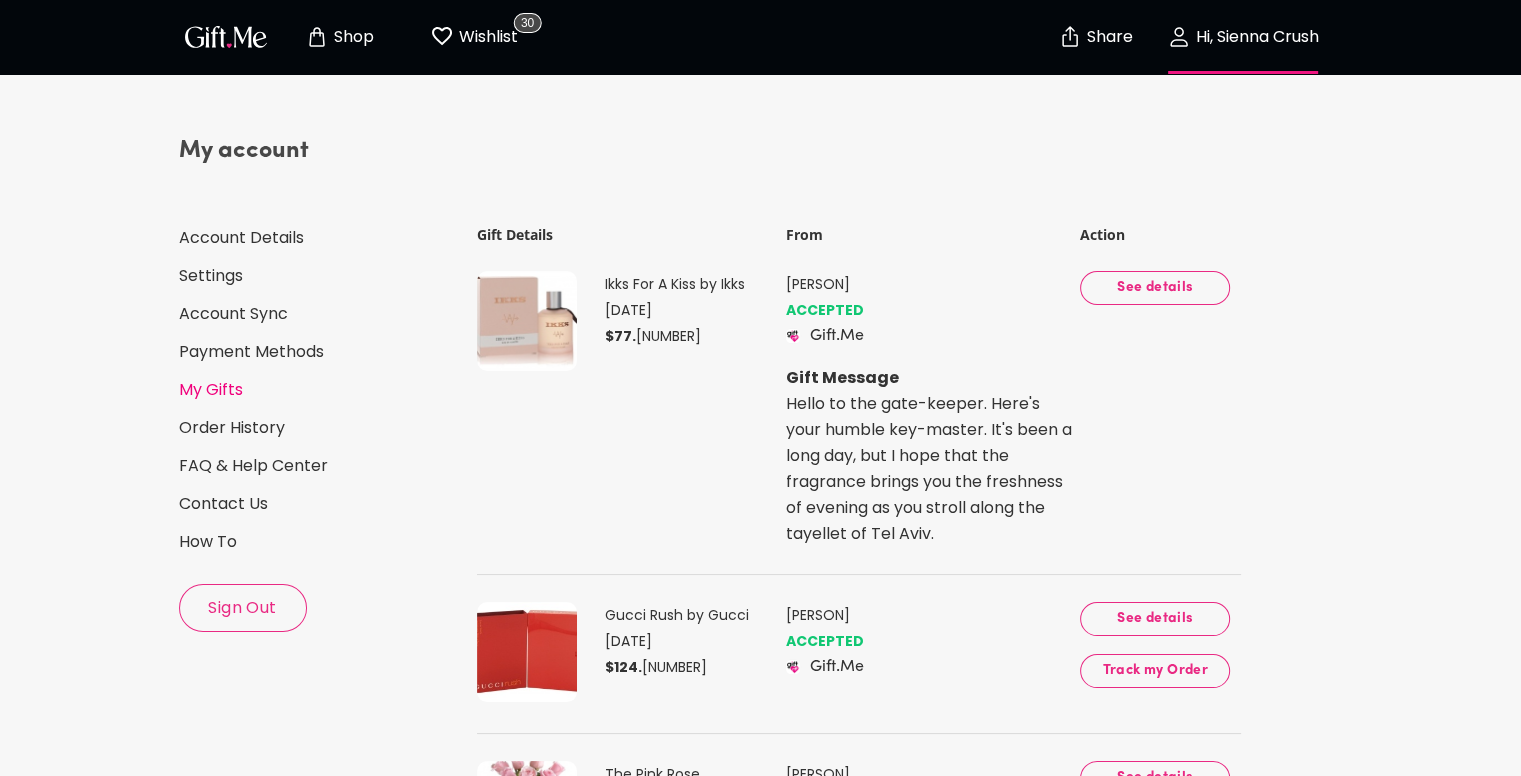 click on "Shop" at bounding box center [351, 37] 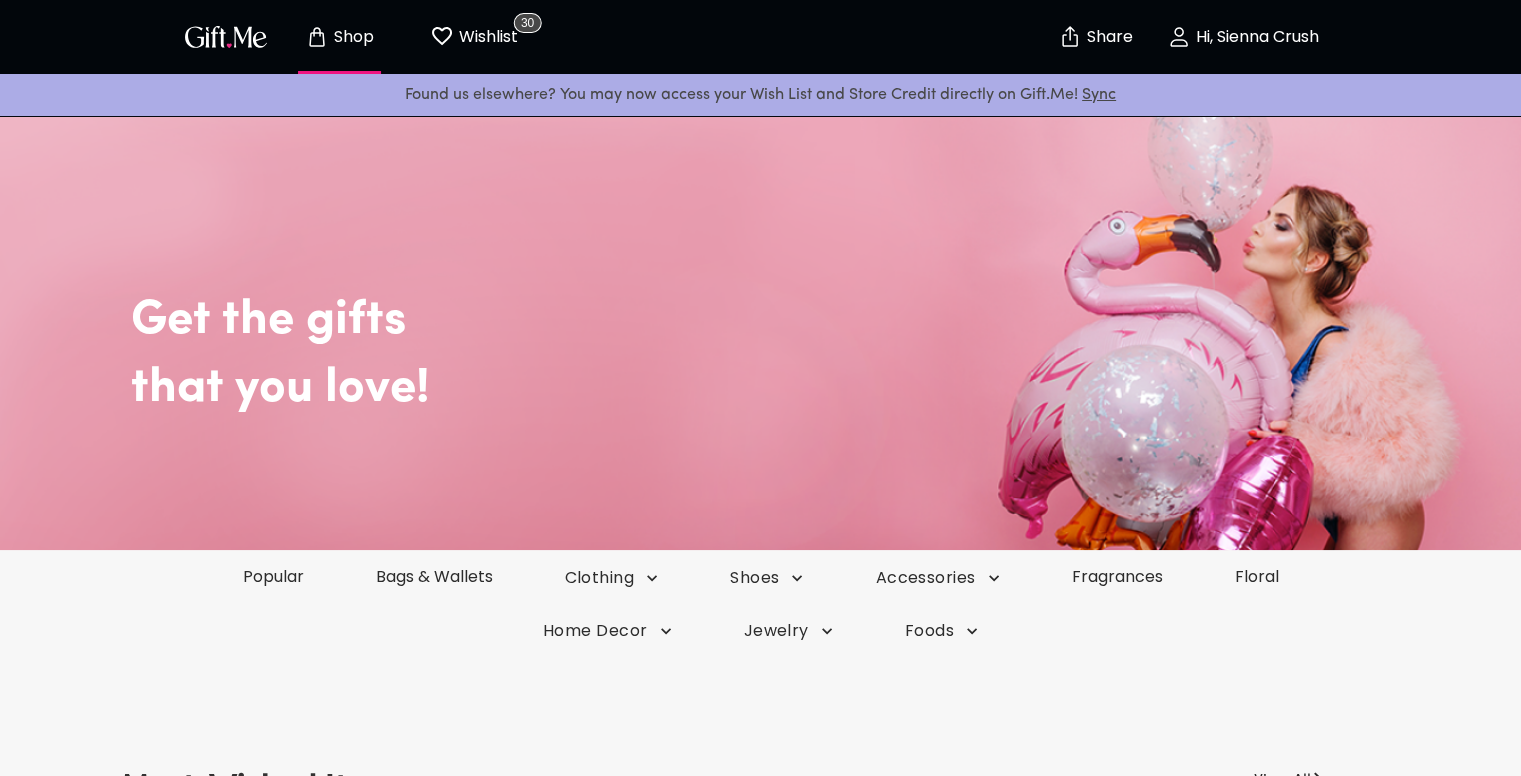 click on "Shop Wishlist [NUMBER] Share Hi, [PERSON] [PERSON]" at bounding box center [761, 37] 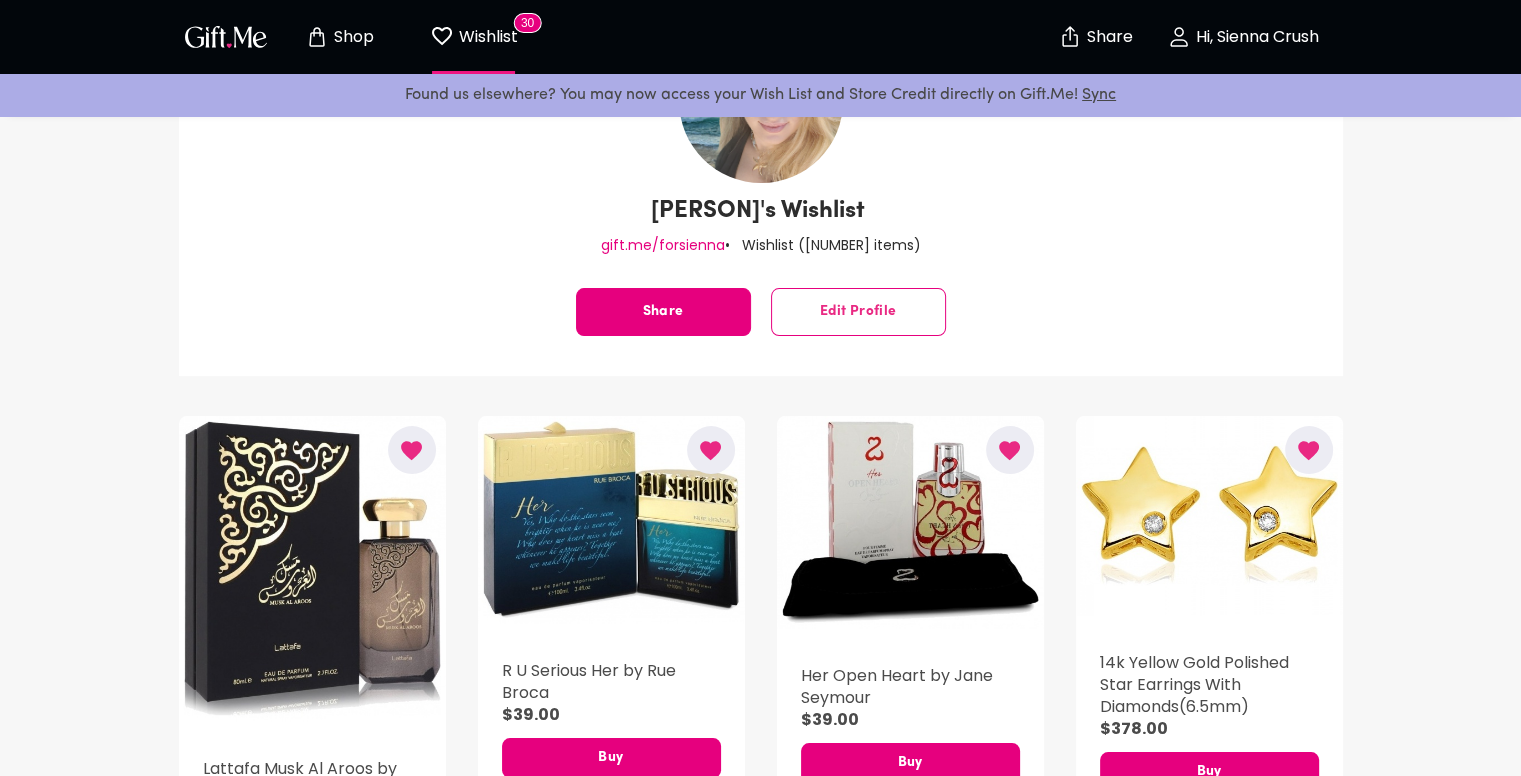 scroll, scrollTop: 0, scrollLeft: 0, axis: both 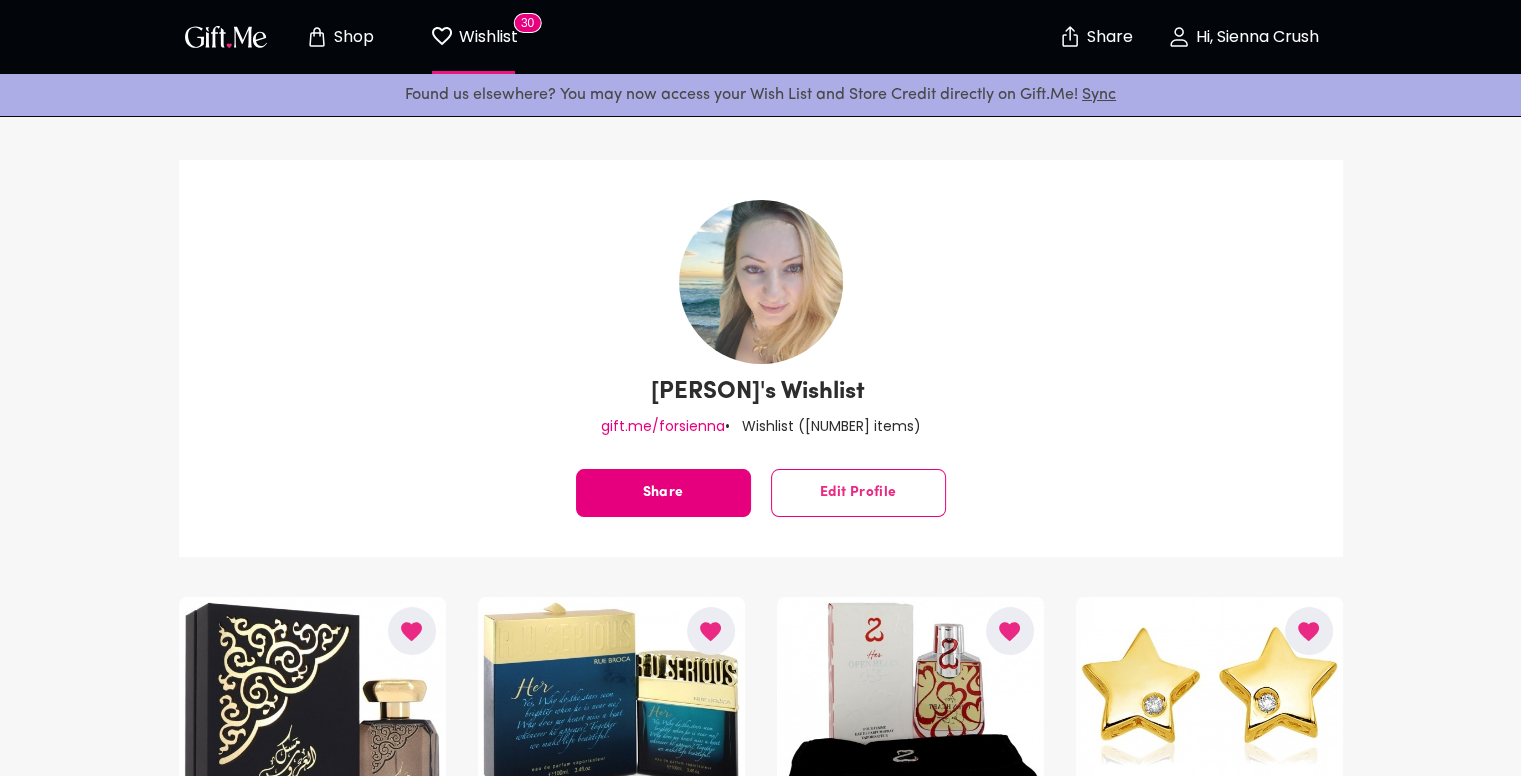 click on "Shop" at bounding box center (340, 37) 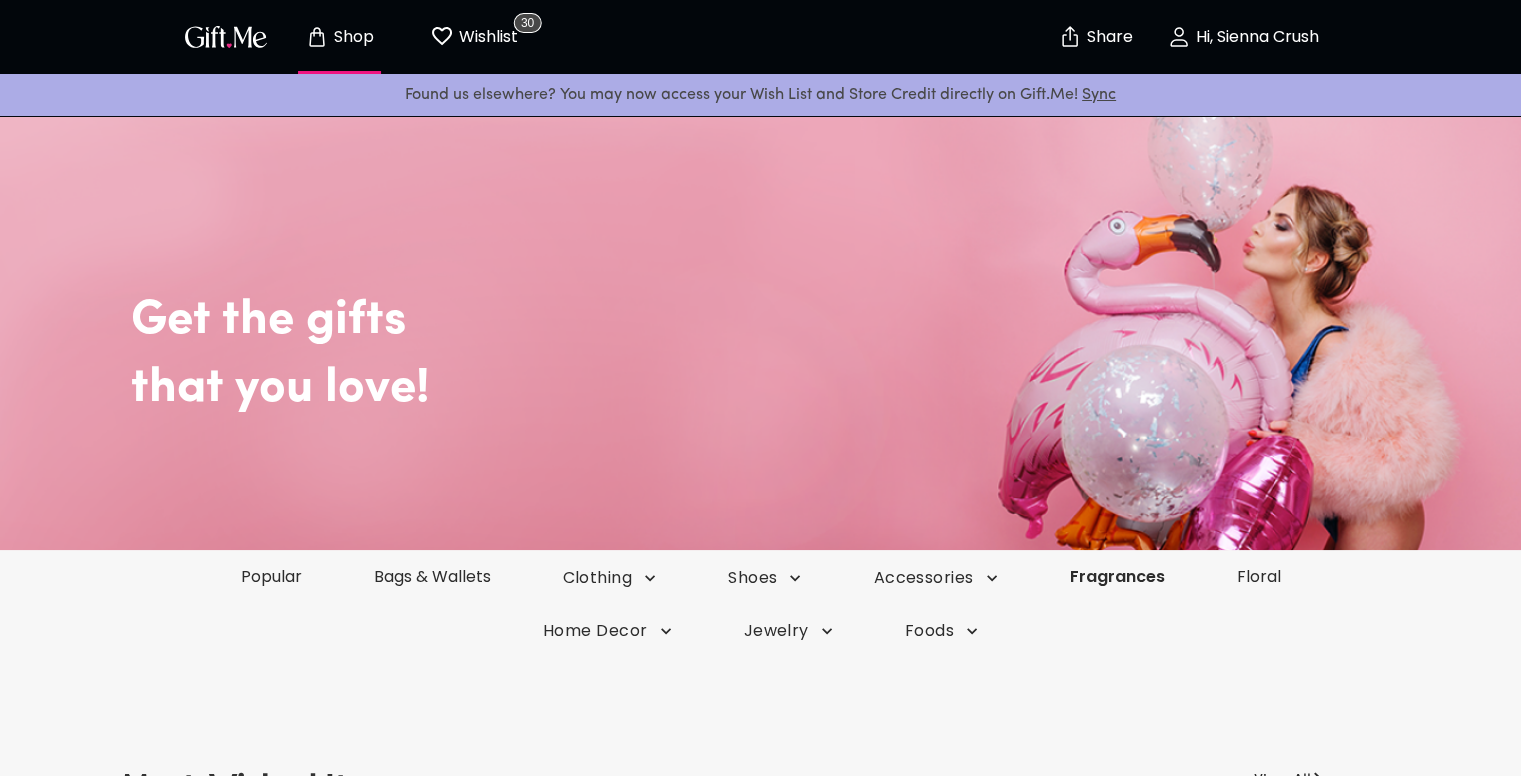 click on "Fragrances" at bounding box center [1117, 576] 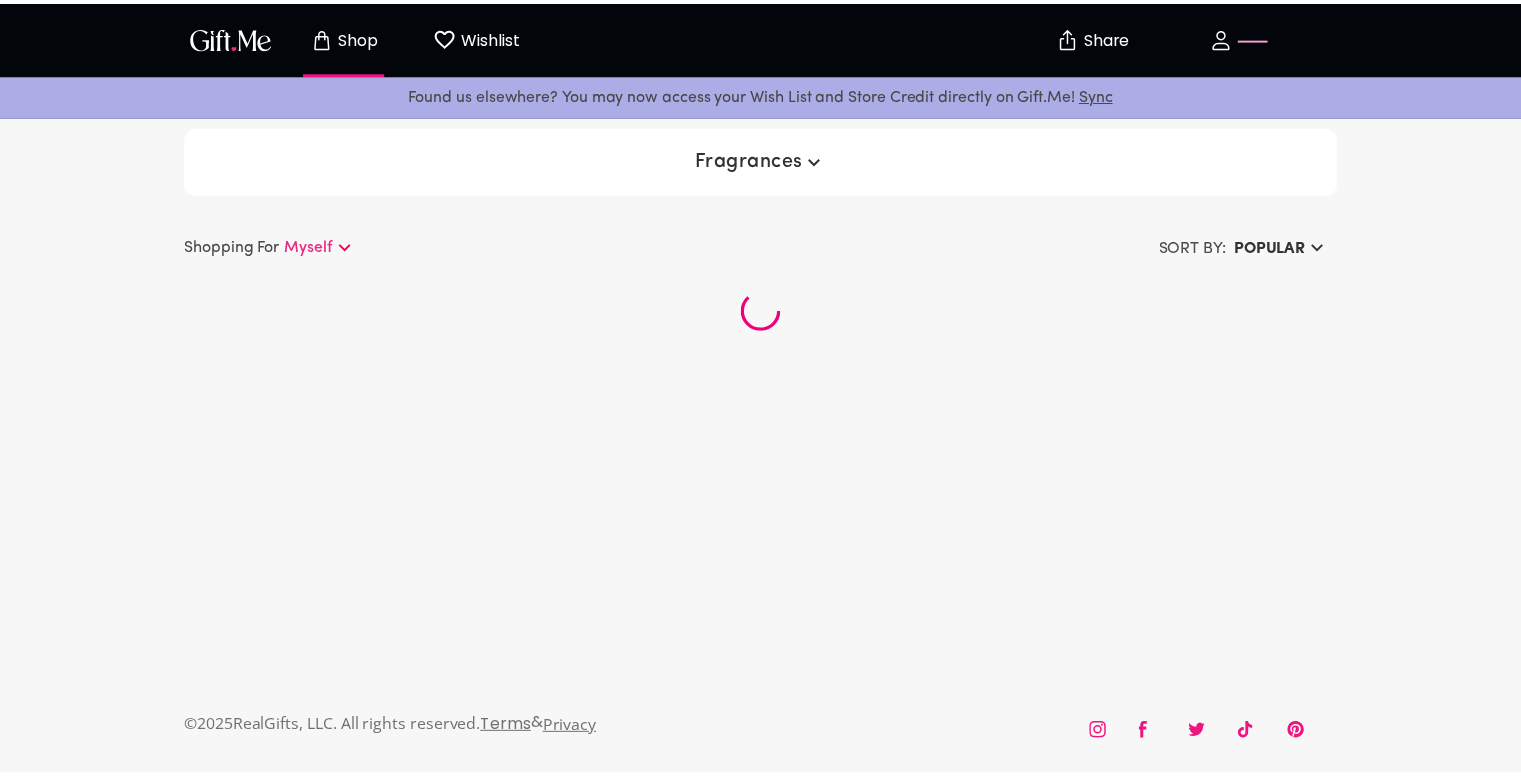 scroll, scrollTop: 0, scrollLeft: 0, axis: both 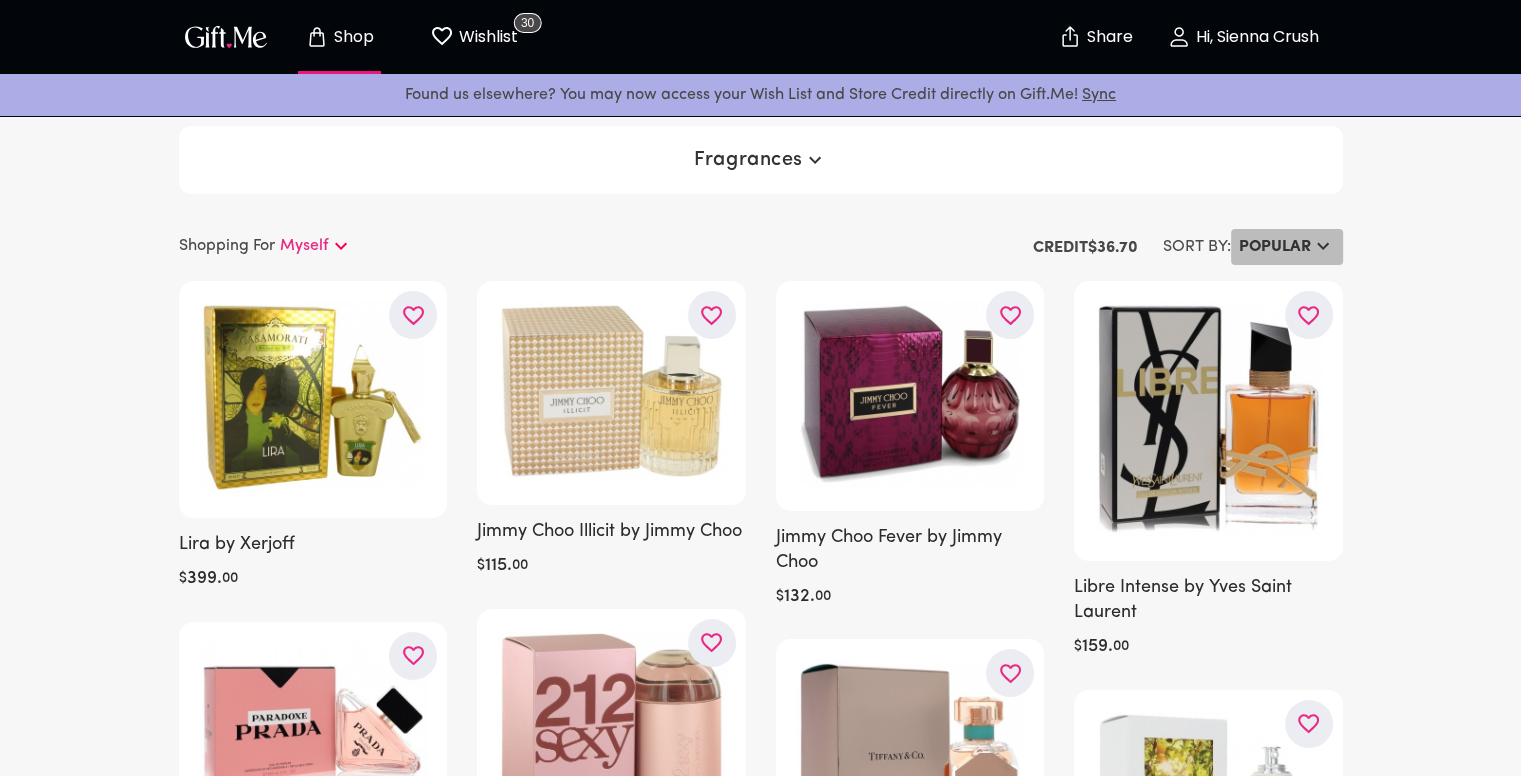 click 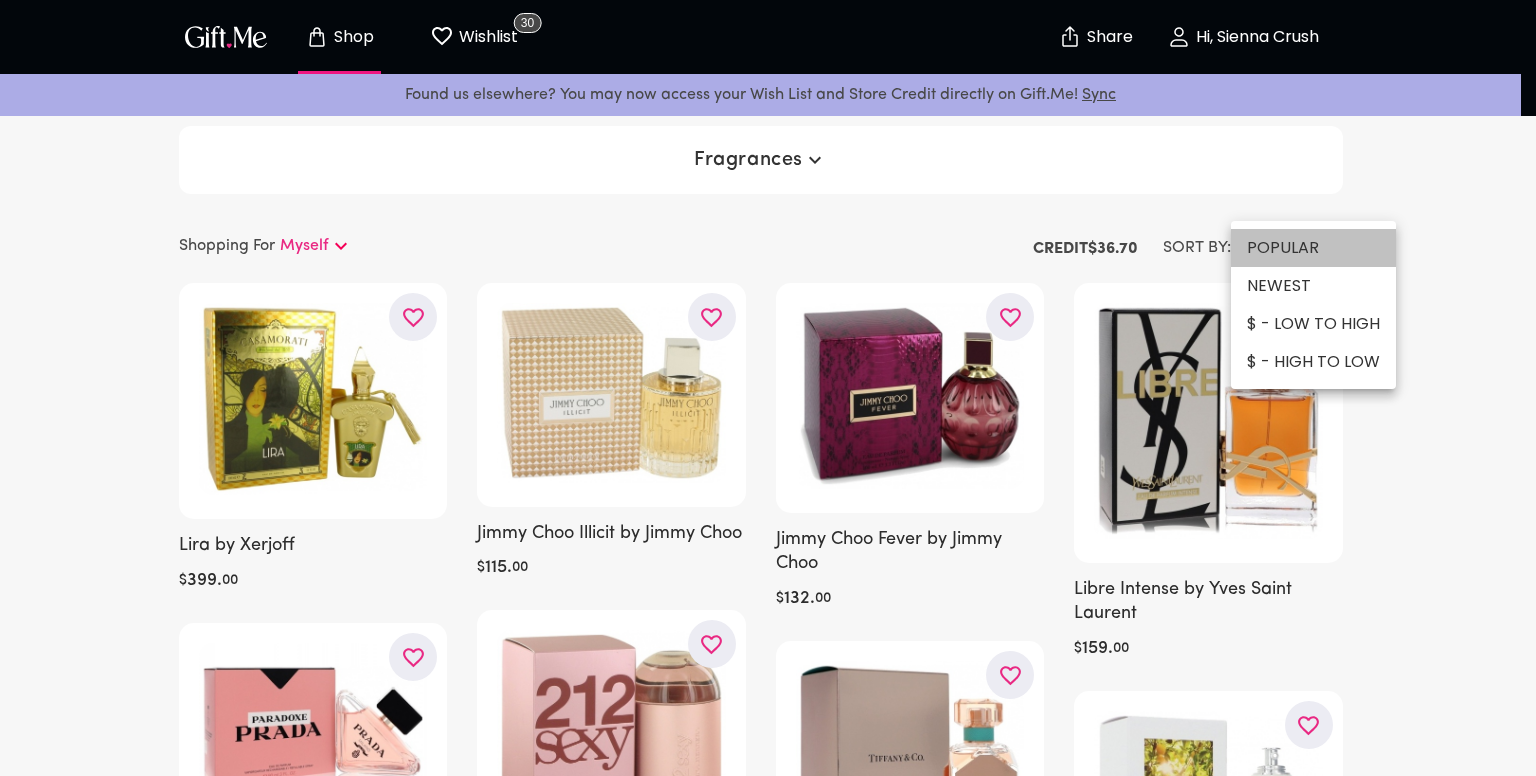 click on "POPULAR" at bounding box center [1313, 248] 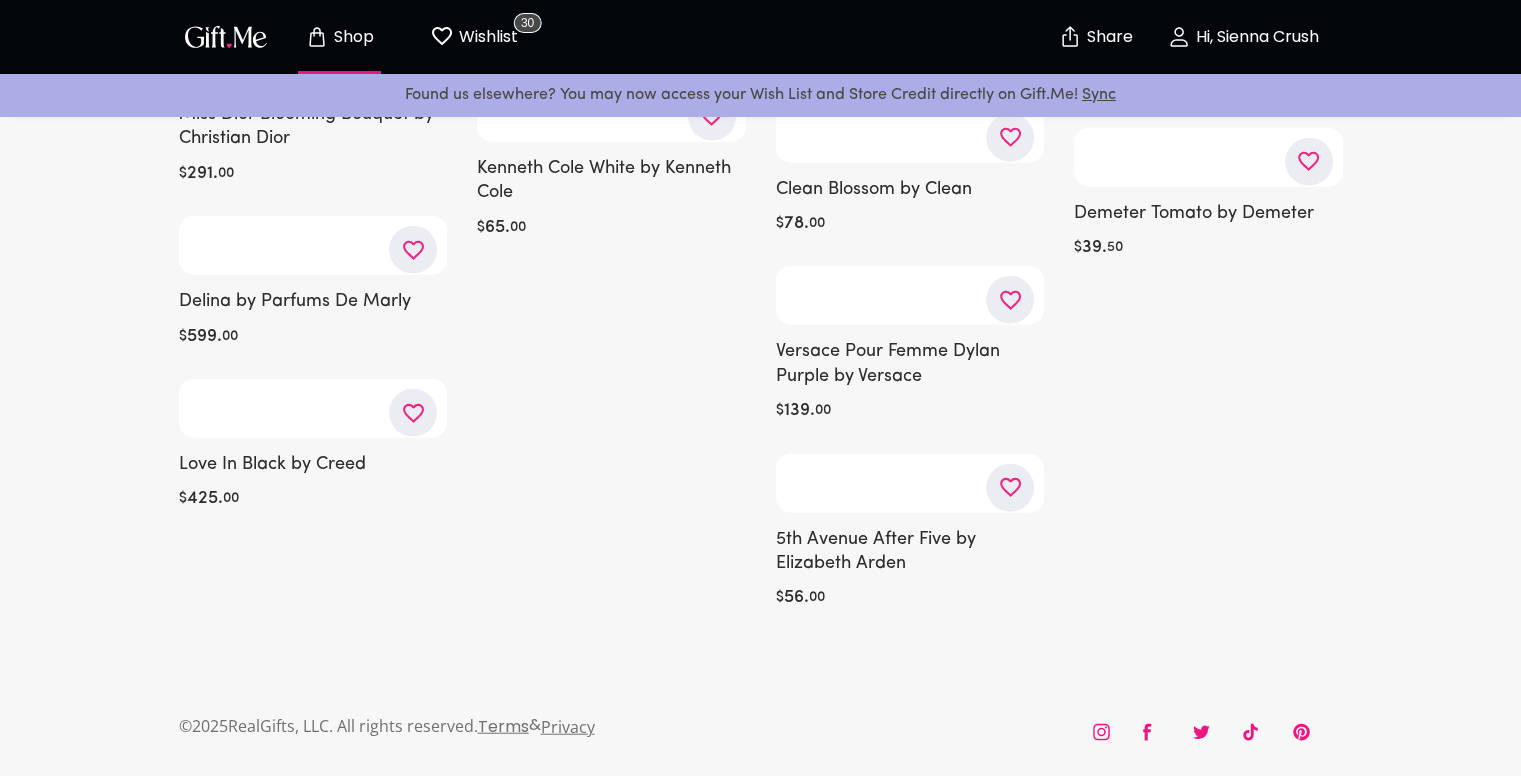 scroll, scrollTop: 23900, scrollLeft: 0, axis: vertical 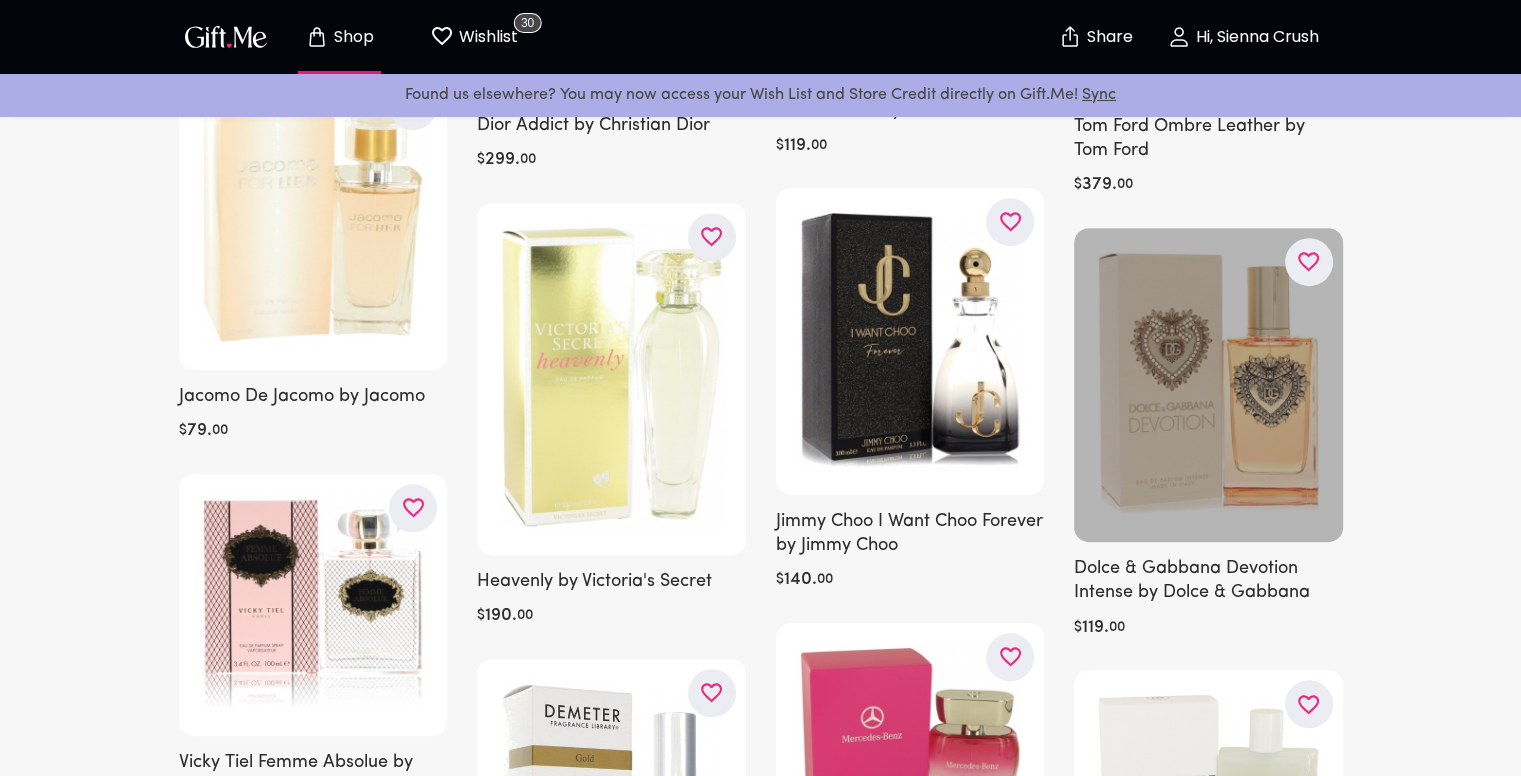 click at bounding box center [1309, 262] 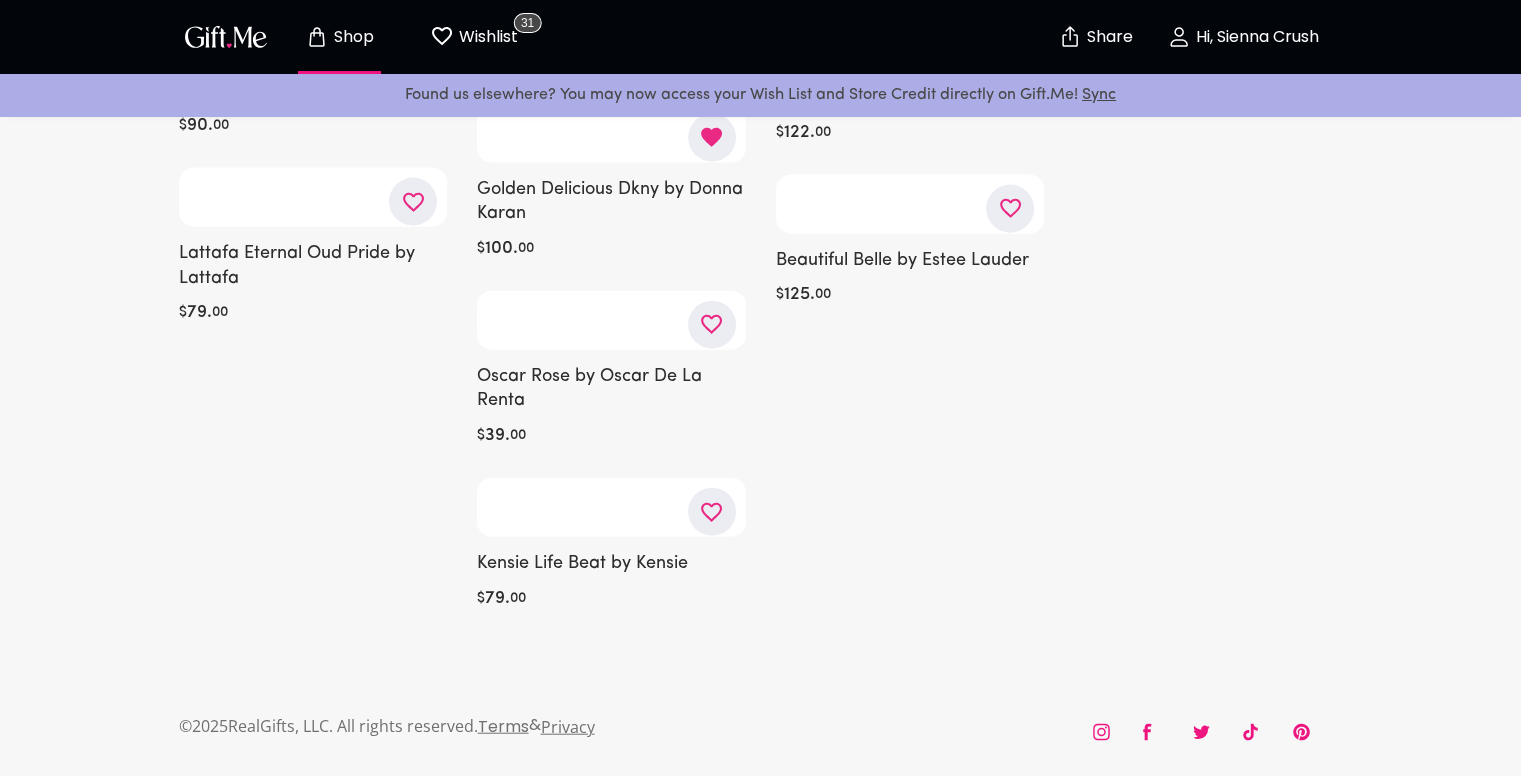 scroll, scrollTop: 53208, scrollLeft: 0, axis: vertical 